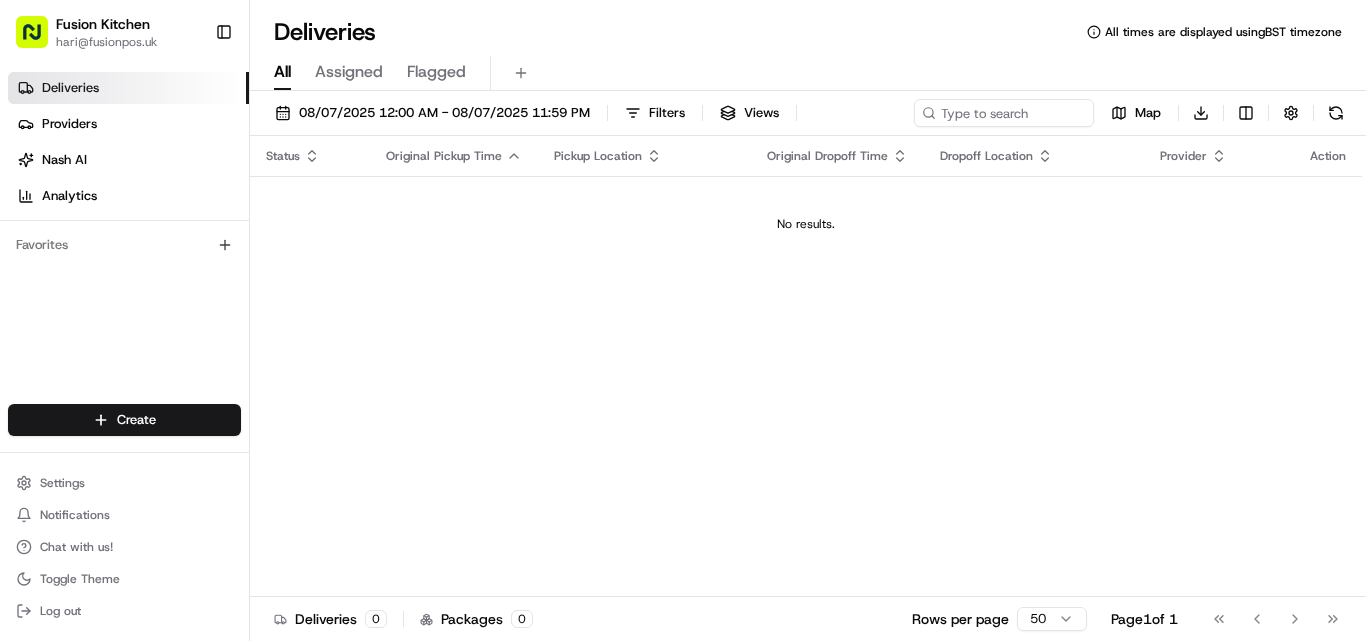 scroll, scrollTop: 0, scrollLeft: 0, axis: both 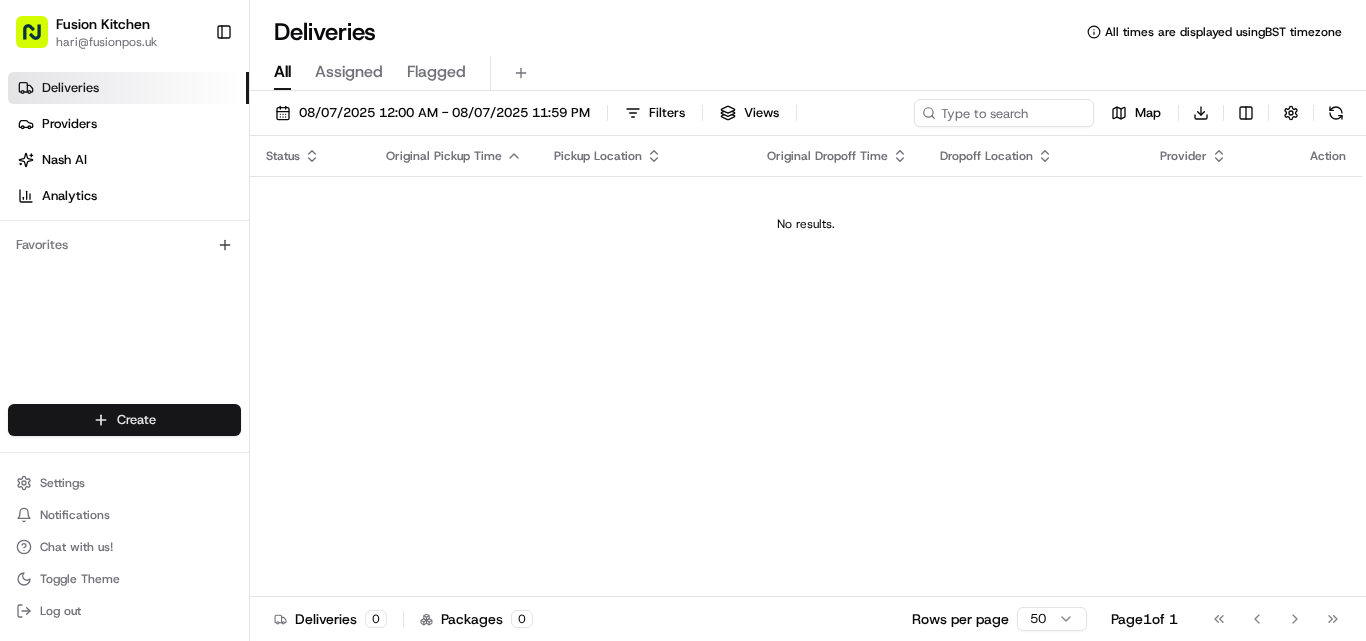 click on "Fusion Kitchen [EMAIL] Toggle Sidebar Deliveries Providers Nash AI Analytics Favorites Main Menu Members & Organization Organization Users Roles Preferences Customization Tracking Orchestration Automations Dispatch Strategy Locations Pickup Locations Dropoff Locations Billing Billing Refund Requests Integrations Notification Triggers Webhooks API Keys Request Logs Create Settings Notifications Chat with us! Toggle Theme Log out Deliveries All times are displayed using BST timezone All Assigned Flagged [DATE] [TIME] - [DATE] [TIME] Filters Views Map Download Status Original Pickup Time Pickup Location Original Dropoff Time Dropoff Location Provider Action No results. Deliveries 0 Packages 0 Rows per page 50 Page 1 of 1 Go to first page Go to previous page Go to next page Go to last page
Create Create" at bounding box center [683, 320] 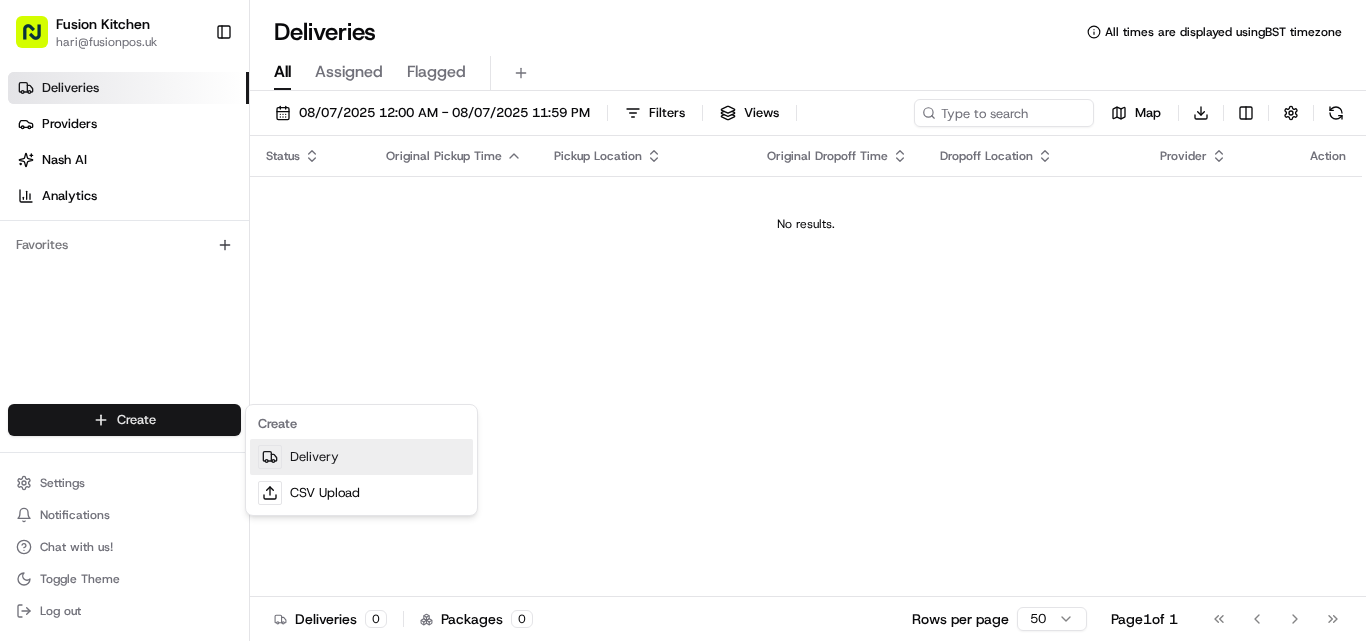 click on "Delivery" at bounding box center (361, 457) 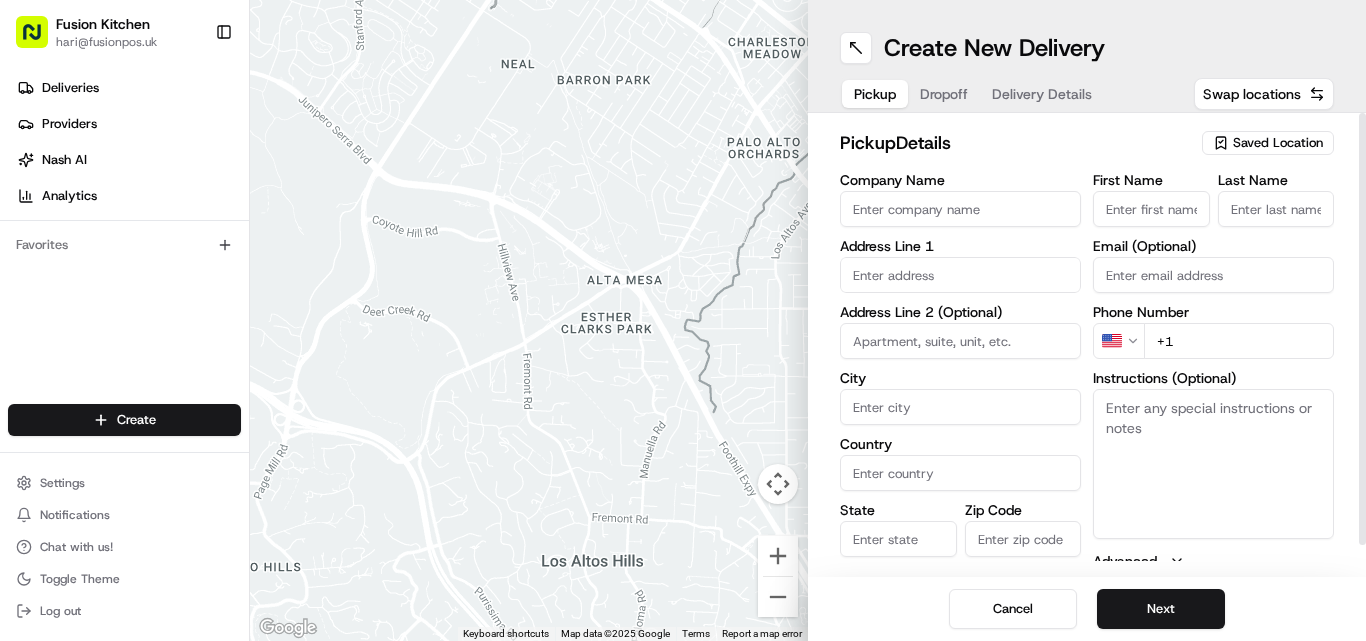 click on "Company Name" at bounding box center [960, 209] 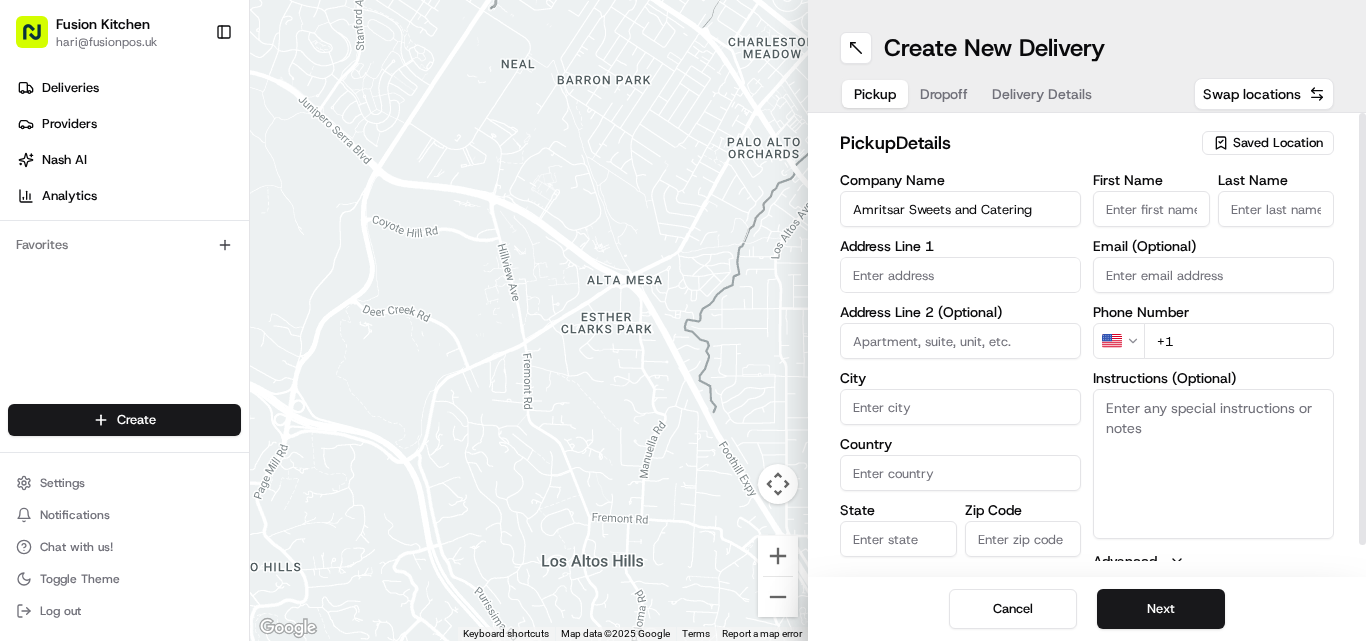 type on "Amritsar Sweets and Catering" 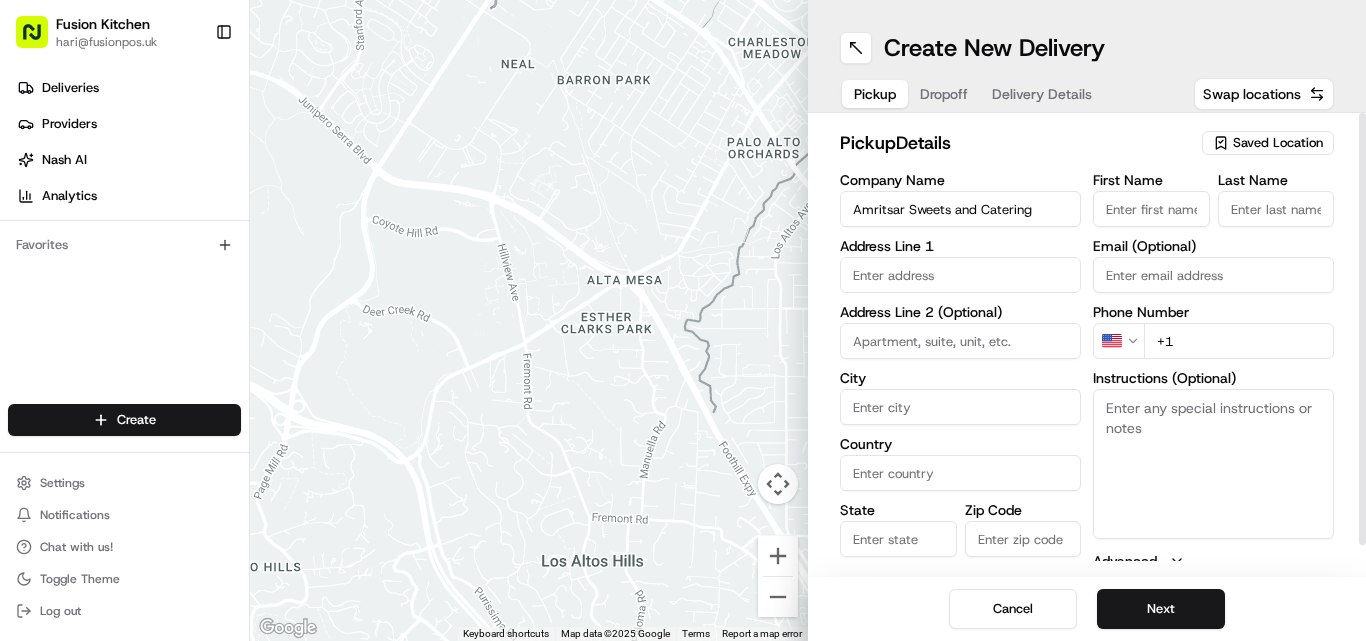 click on "Fusion Kitchen [EMAIL] Toggle Sidebar Deliveries Providers Nash AI Analytics Favorites Main Menu Members & Organization Organization Users Roles Preferences Customization Tracking Orchestration Automations Dispatch Strategy Locations Pickup Locations Dropoff Locations Billing Billing Refund Requests Integrations Notification Triggers Webhooks API Keys Request Logs Create Settings Notifications Chat with us! Toggle Theme Log out ← Move left → Move right ↑ Move up ↓ Move down + Zoom in - Zoom out Home Jump left by 75% End Jump right by 75% Page Up Jump up by 75% Page Down Jump down by 75% Keyboard shortcuts Map Data Map data ©2025 Google Map data ©2025 Google 500 m Click to toggle between metric and imperial units Terms Report a map error Create New Delivery Pickup Dropoff Delivery Details Swap locations pickup Details Saved Location Company Name Amritsar Sweets and Catering Address Line 1 Address Line 2 (Optional) City Country State Zip Code Save this Location First Name" at bounding box center [683, 320] 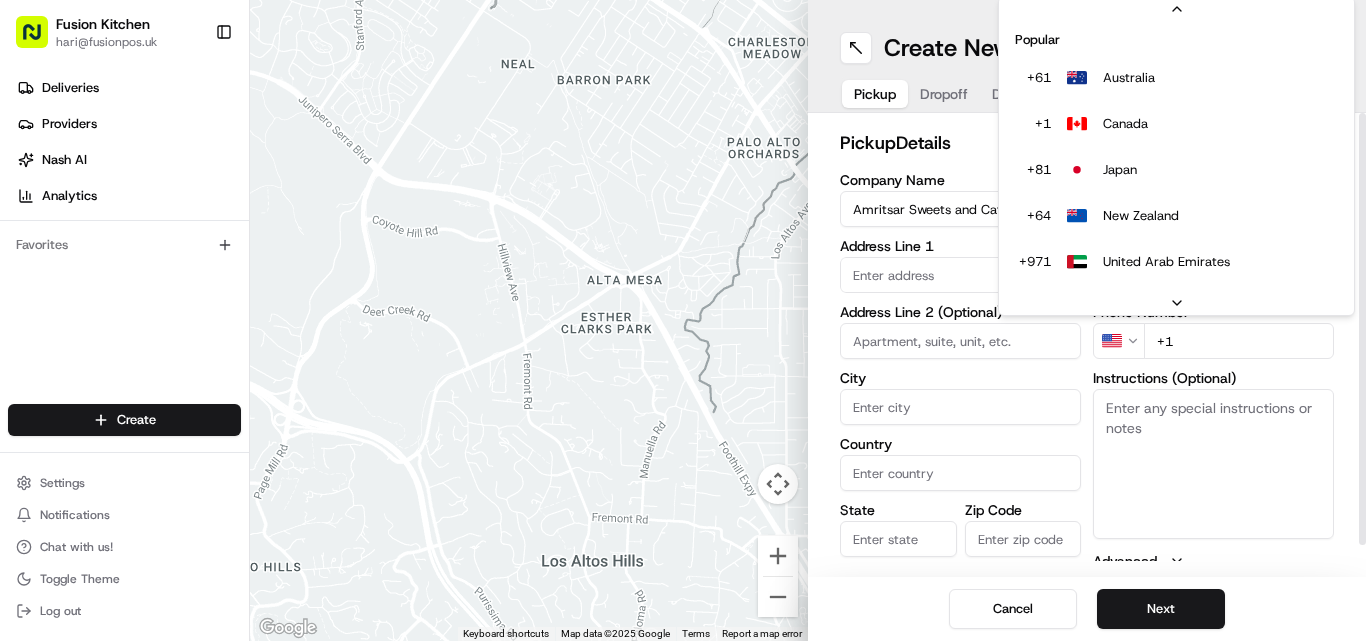 scroll, scrollTop: 86, scrollLeft: 0, axis: vertical 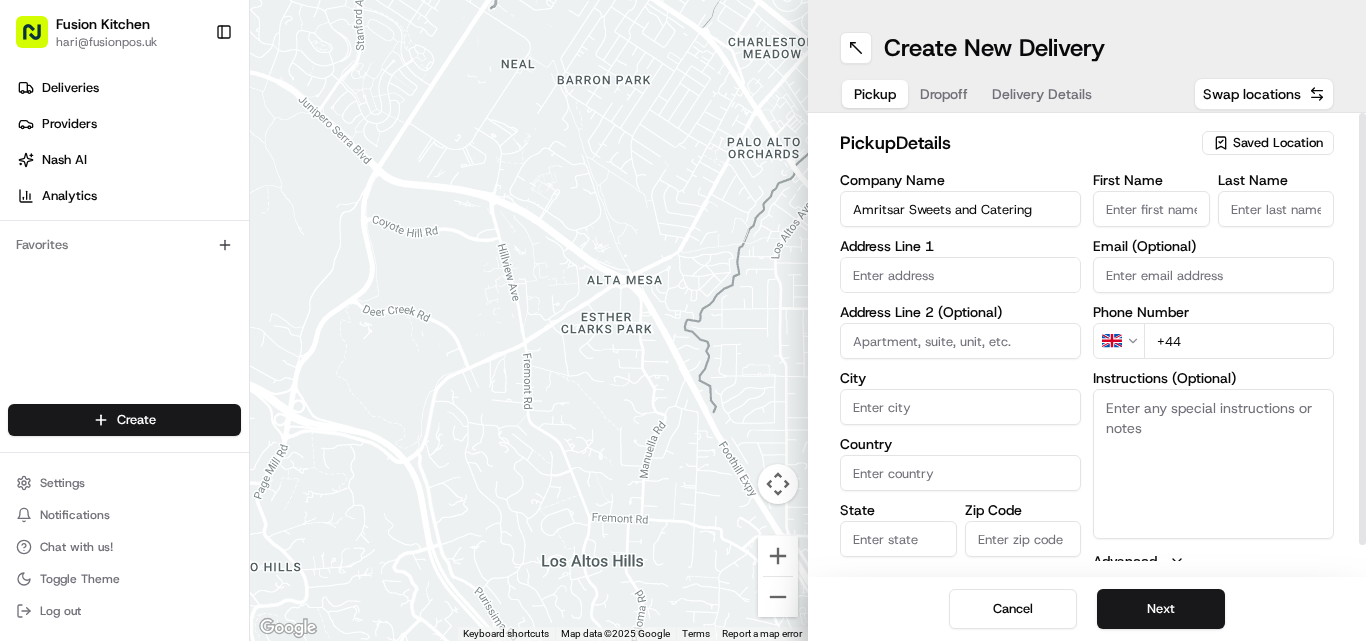 click on "+44" at bounding box center [1239, 341] 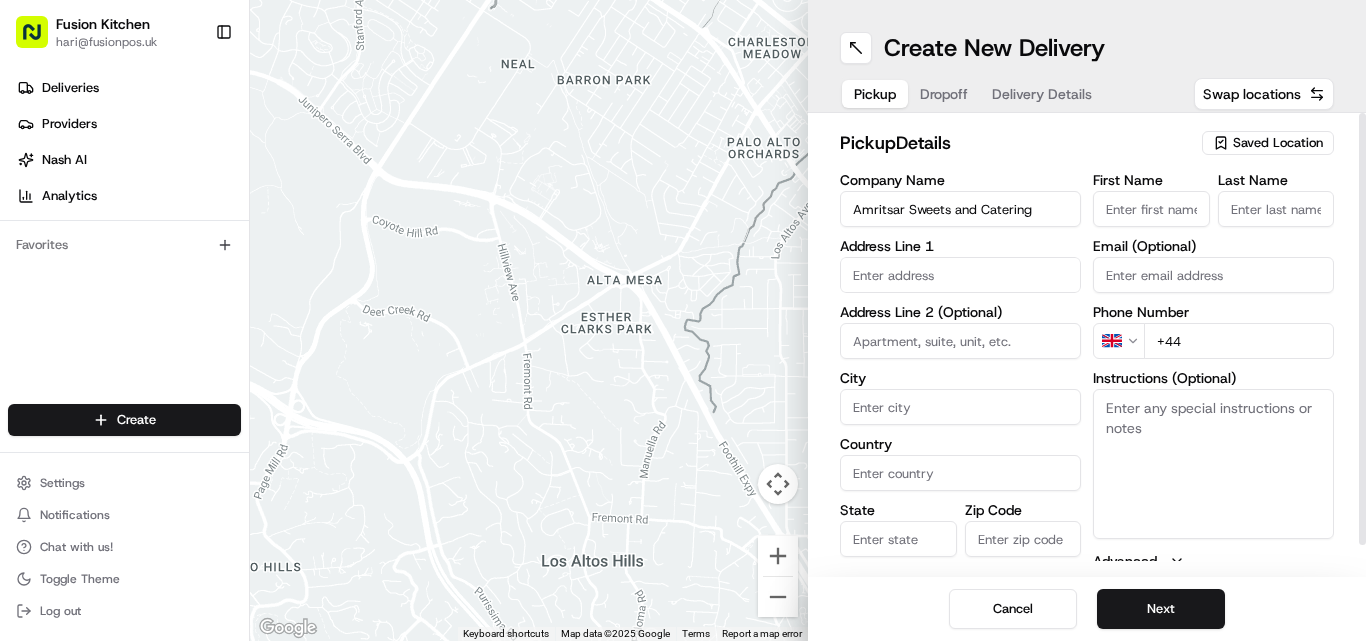 click on "+44" at bounding box center [1239, 341] 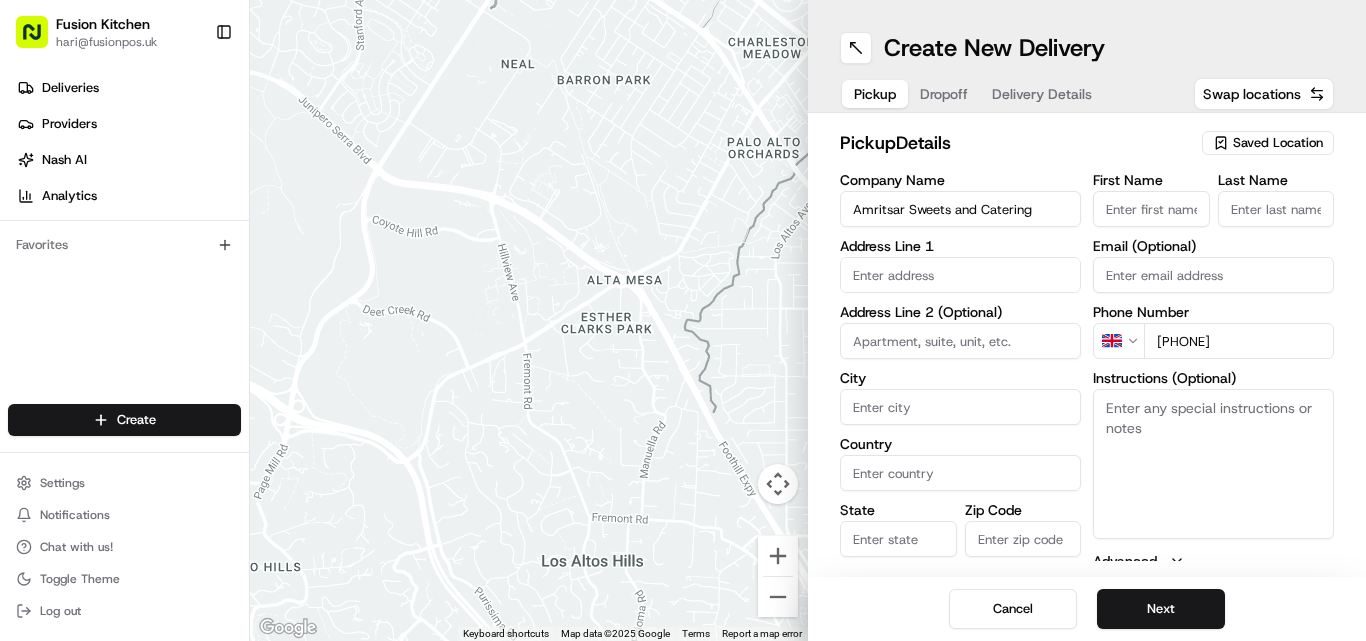 type on "[PHONE]" 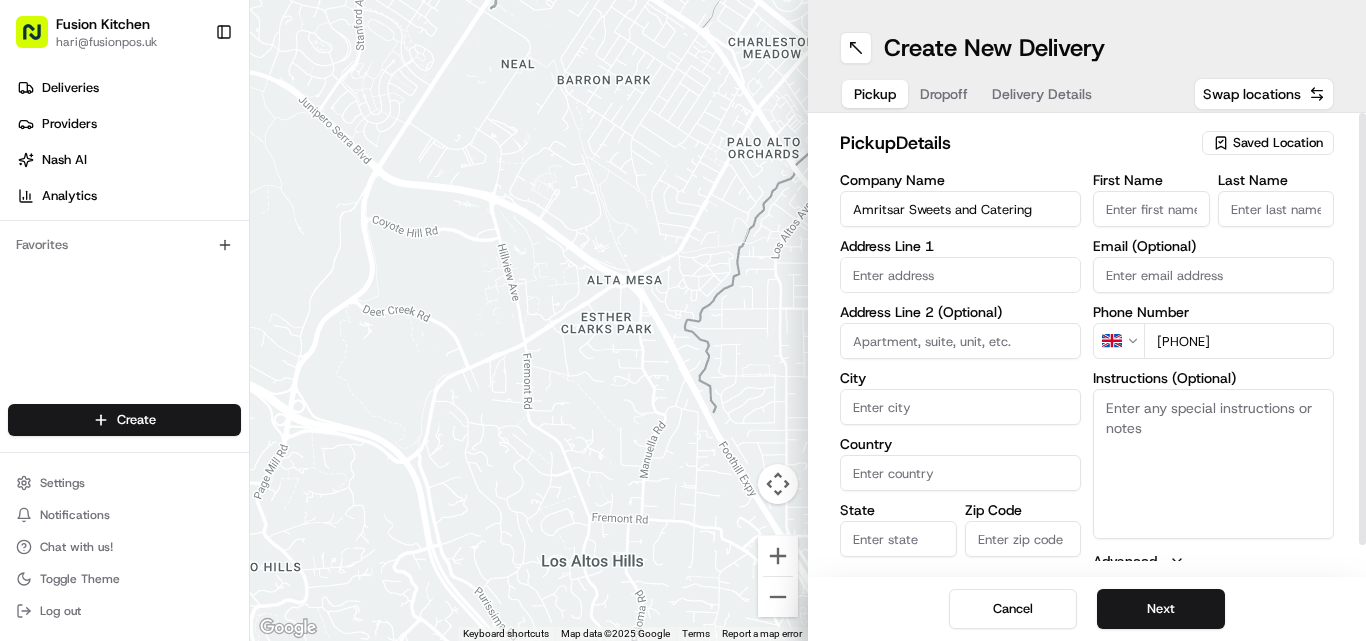 click on "Instructions (Optional)" at bounding box center [1213, 464] 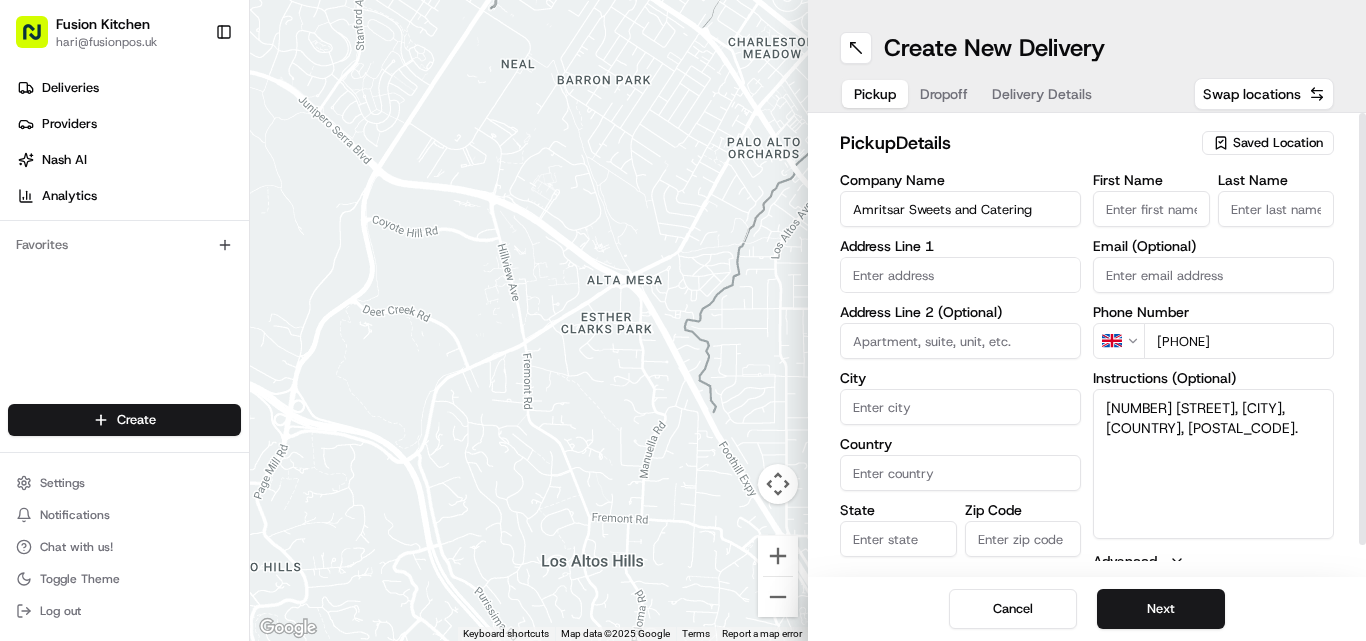 drag, startPoint x: 1303, startPoint y: 431, endPoint x: 1102, endPoint y: 409, distance: 202.2004 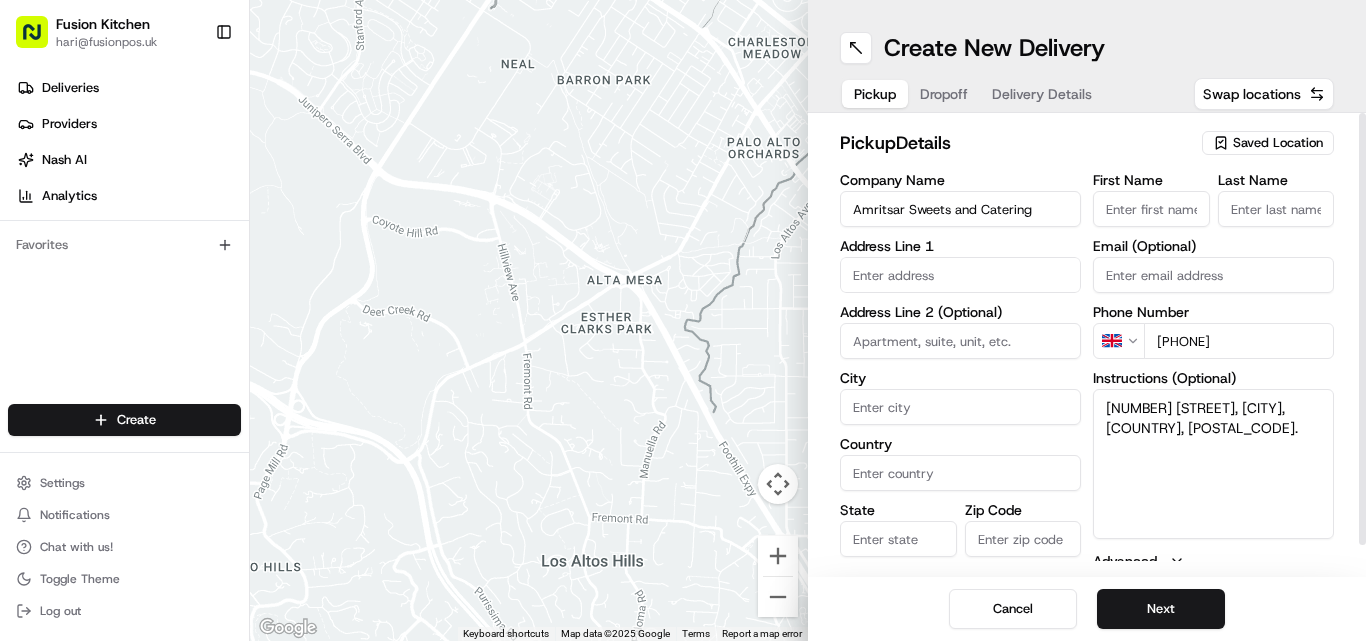 type 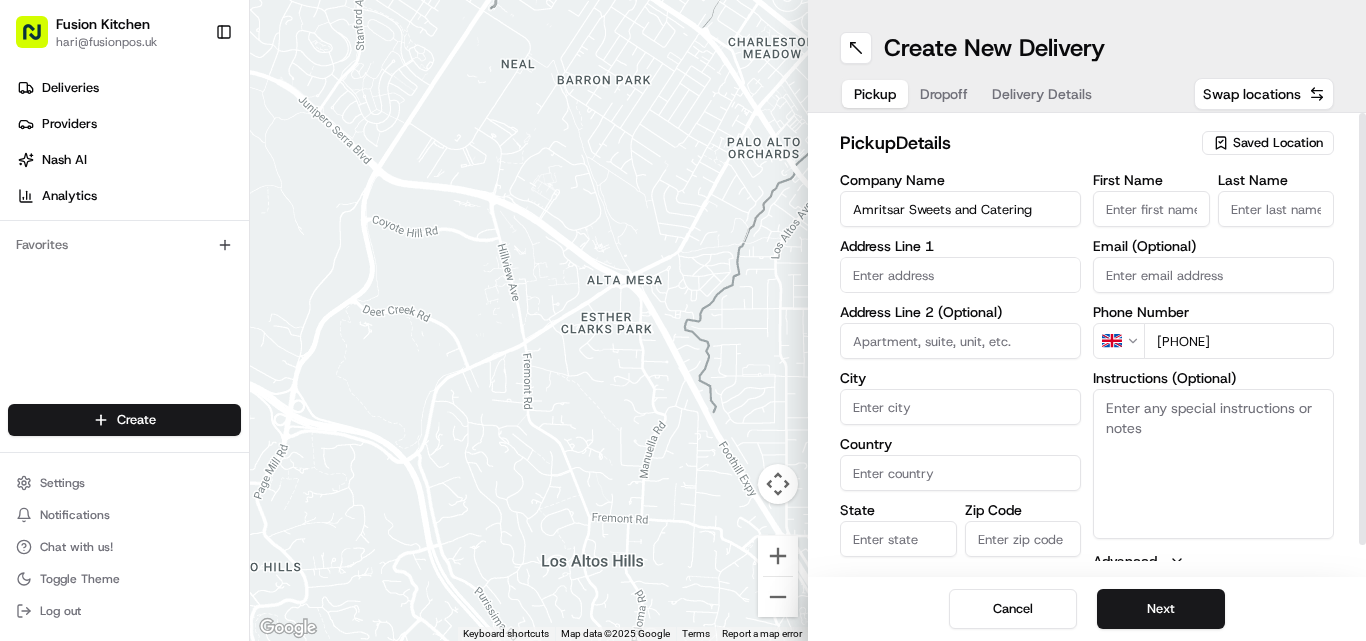click at bounding box center [960, 275] 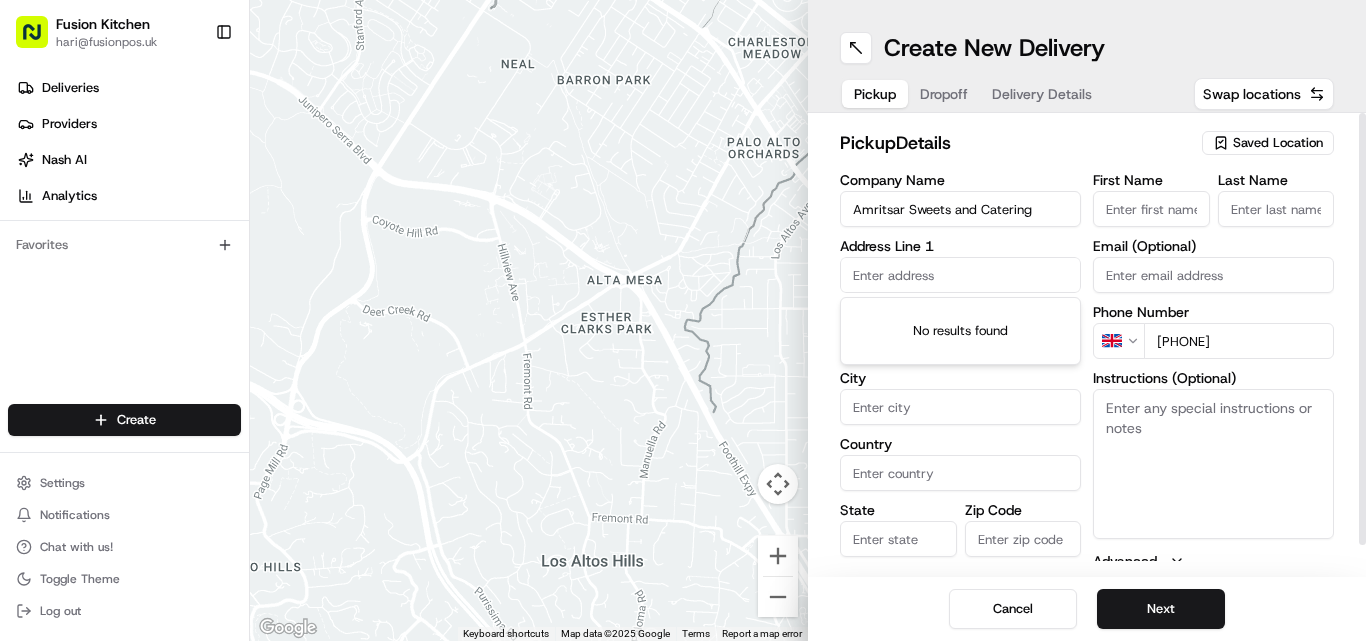 paste on "[NUMBER] [STREET], [CITY], [COUNTRY], [POSTAL_CODE]." 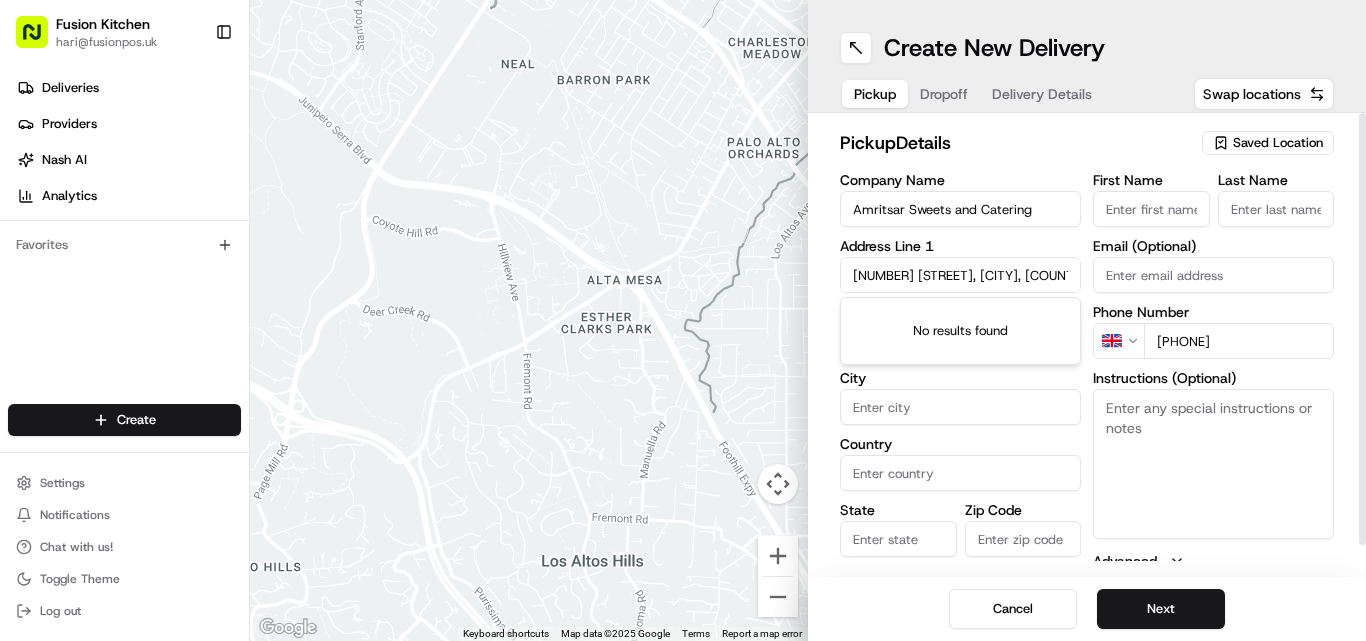 scroll, scrollTop: 0, scrollLeft: 150, axis: horizontal 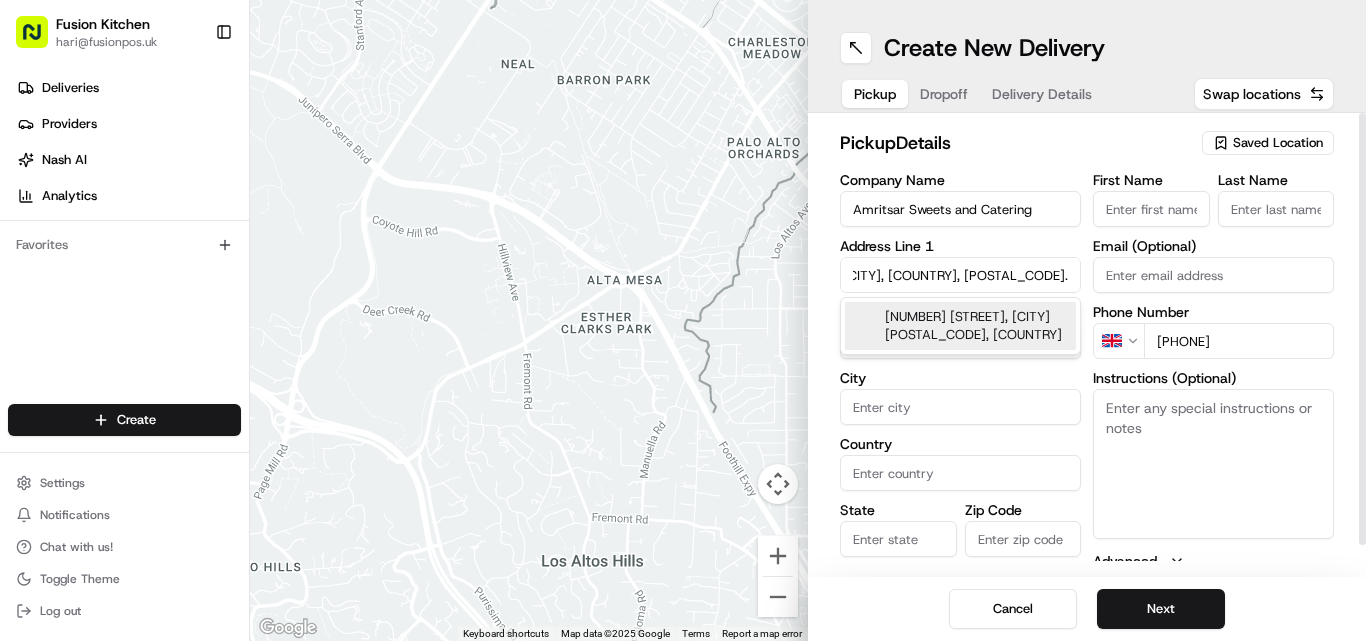 click on "[NUMBER] [STREET], [CITY] [POSTAL_CODE], [COUNTRY]" at bounding box center [960, 326] 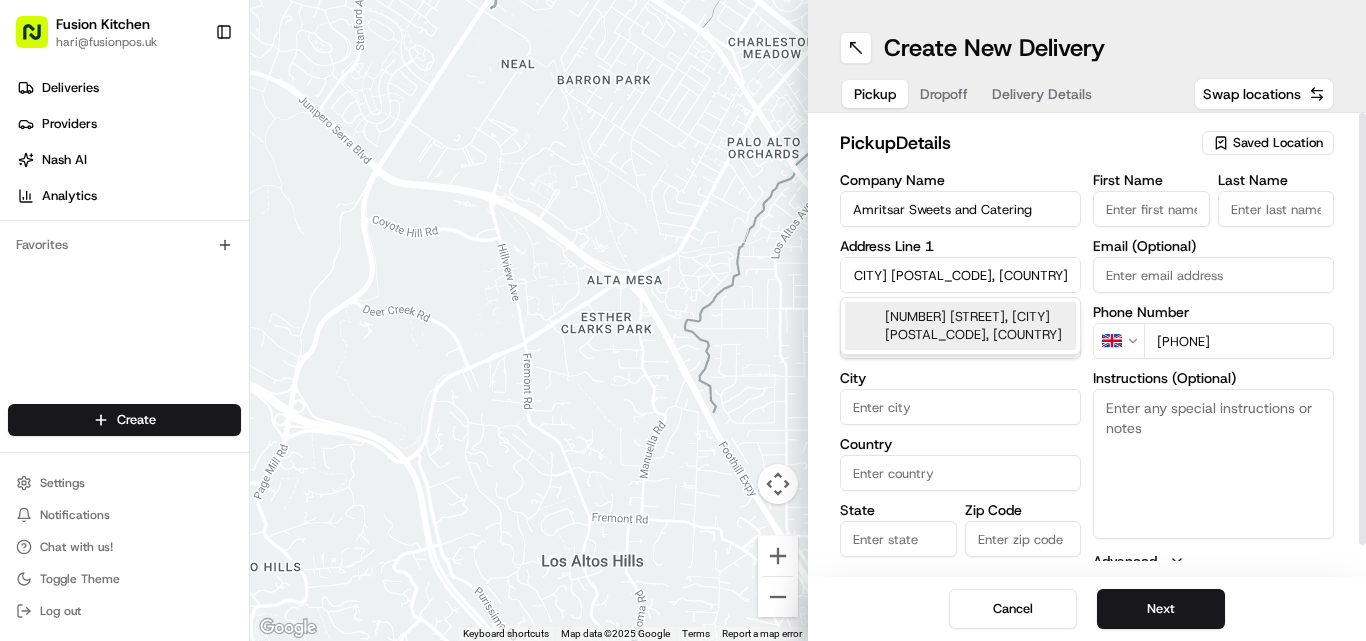 scroll, scrollTop: 0, scrollLeft: 144, axis: horizontal 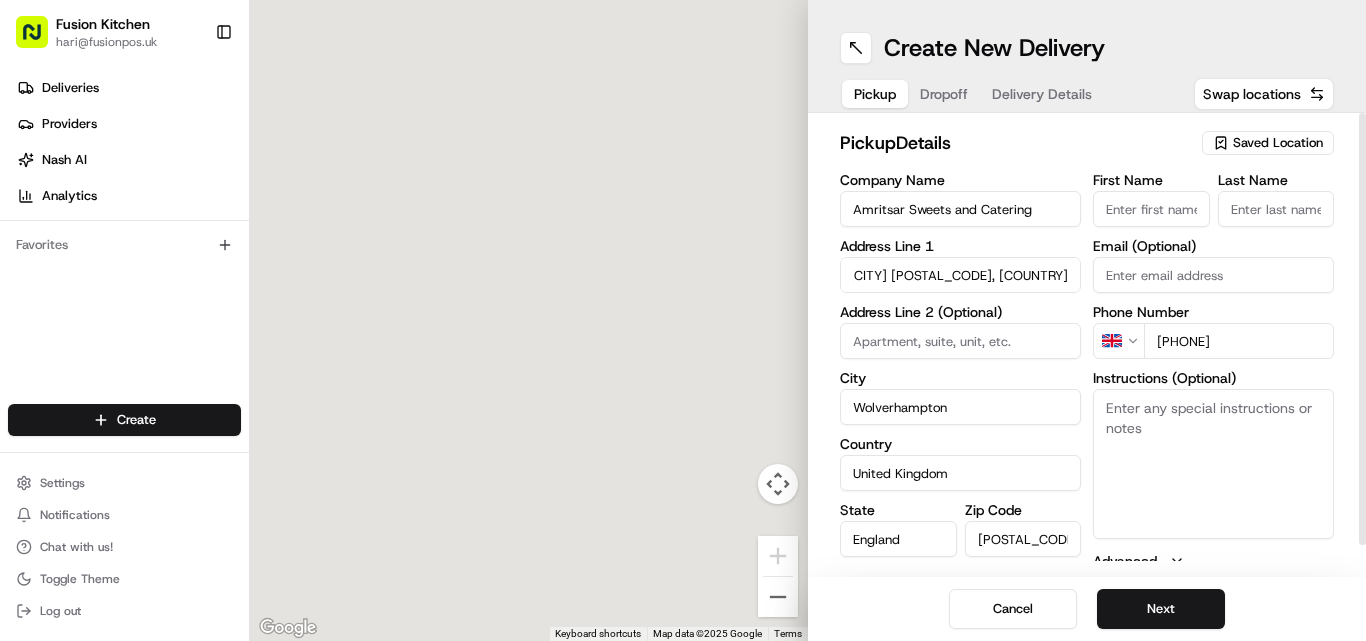 type on "[NUMBER] [STREET]" 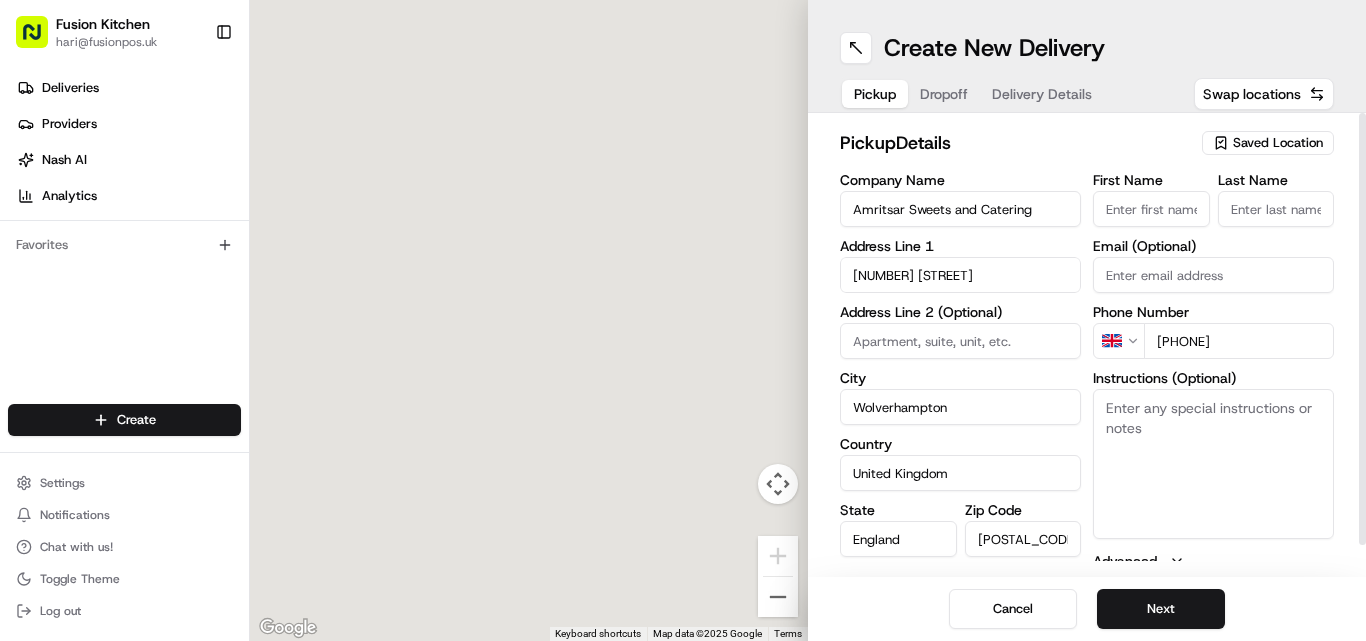 scroll, scrollTop: 0, scrollLeft: 0, axis: both 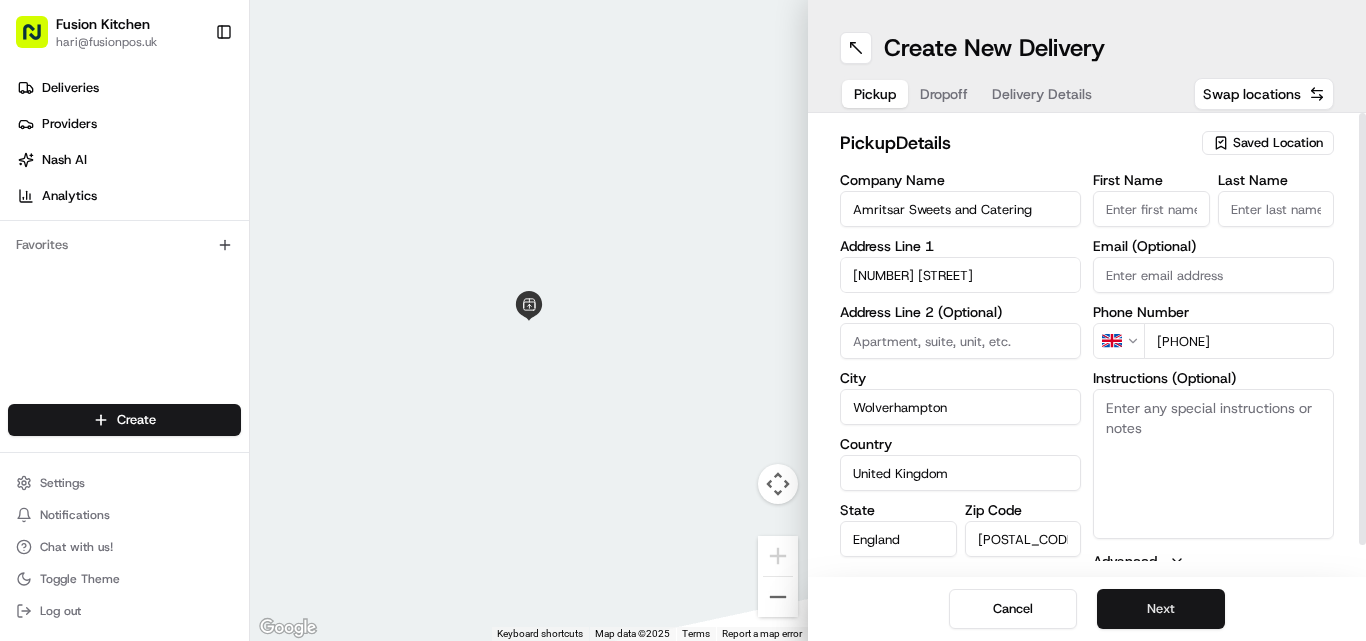 click on "Next" at bounding box center (1161, 609) 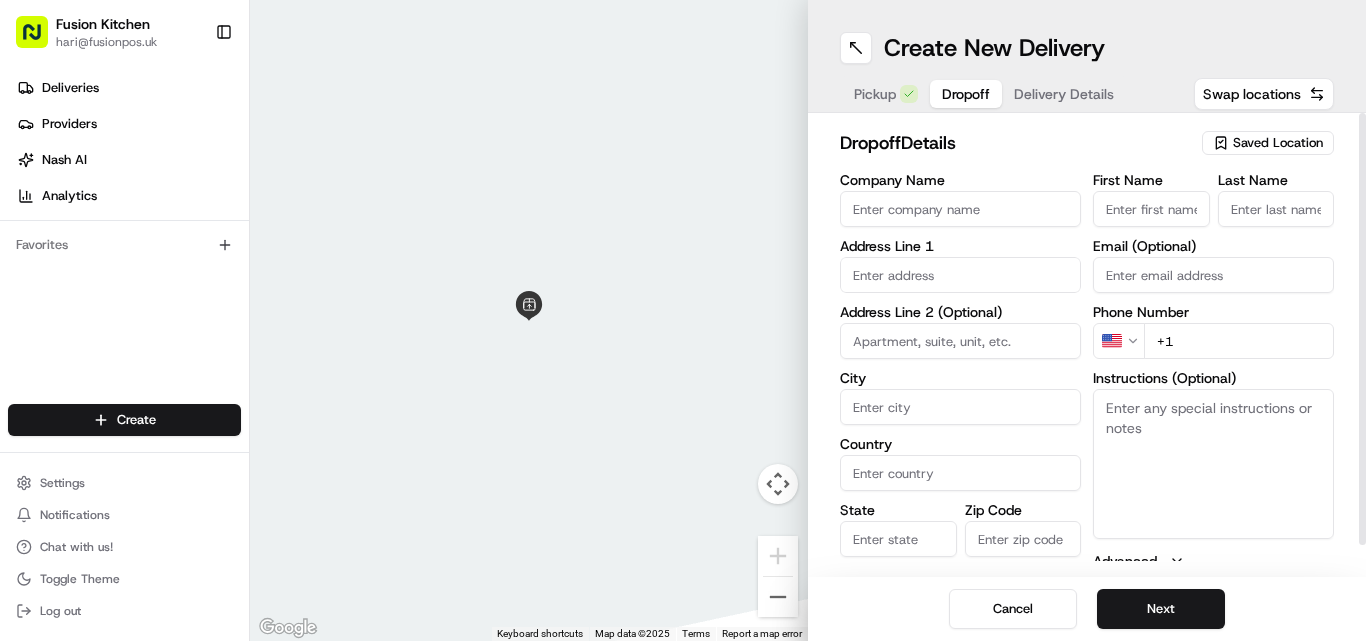 click on "Instructions (Optional)" at bounding box center (1213, 464) 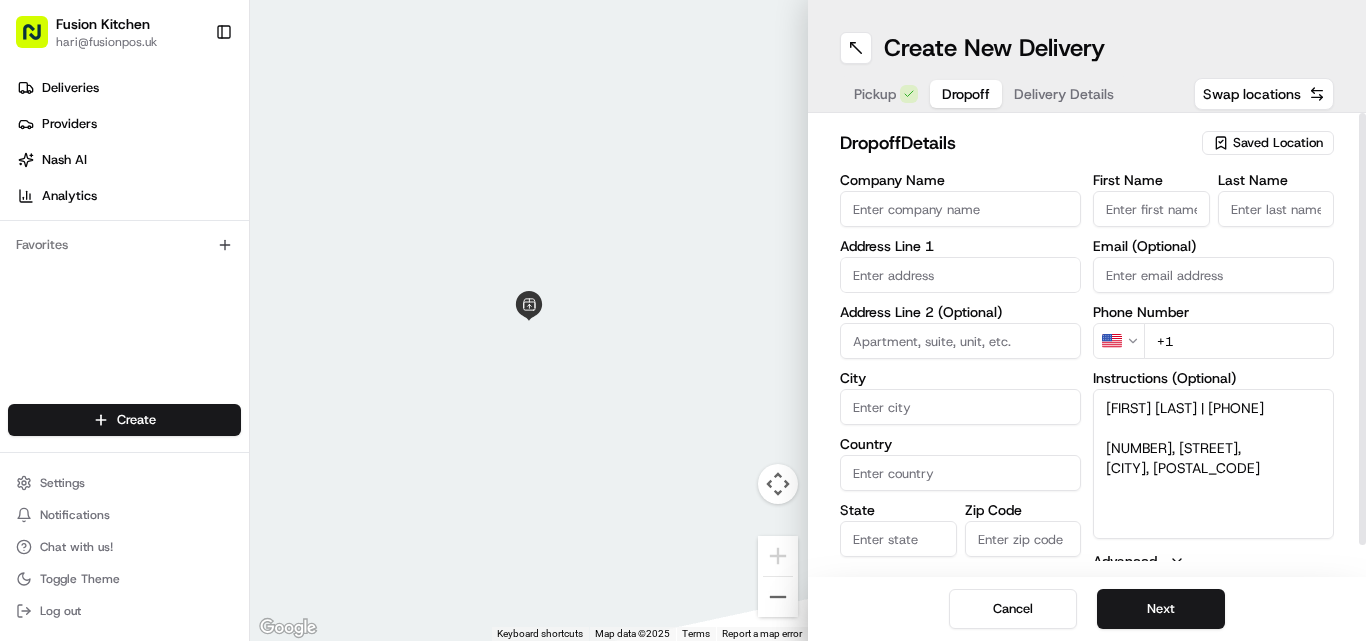 drag, startPoint x: 1208, startPoint y: 405, endPoint x: 1167, endPoint y: 406, distance: 41.01219 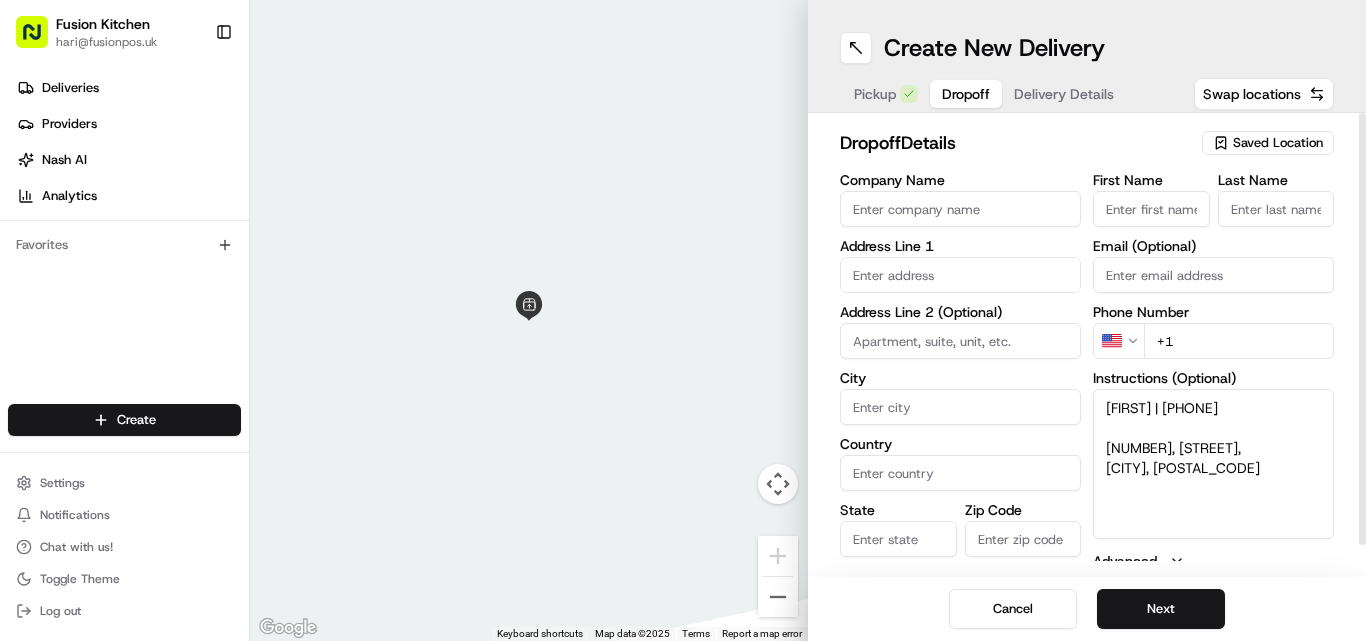 type on "[FIRST] | [PHONE]
[NUMBER], [STREET],
[CITY], [POSTAL_CODE]" 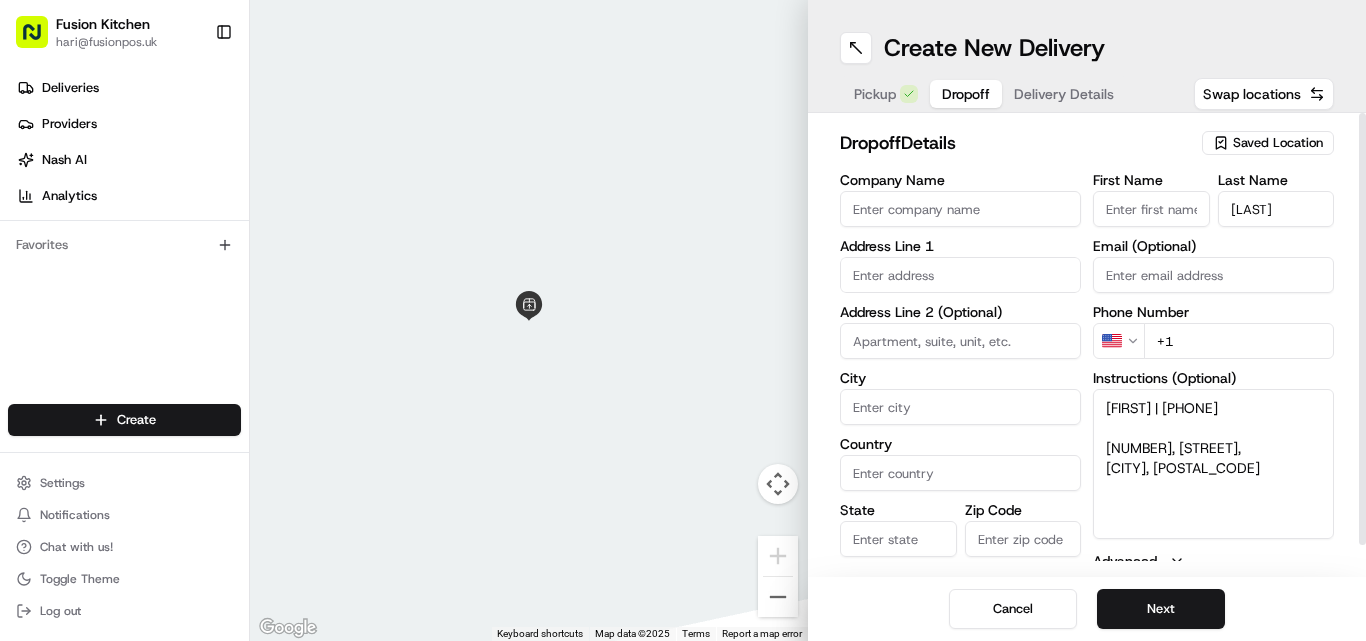 type on "[LAST]" 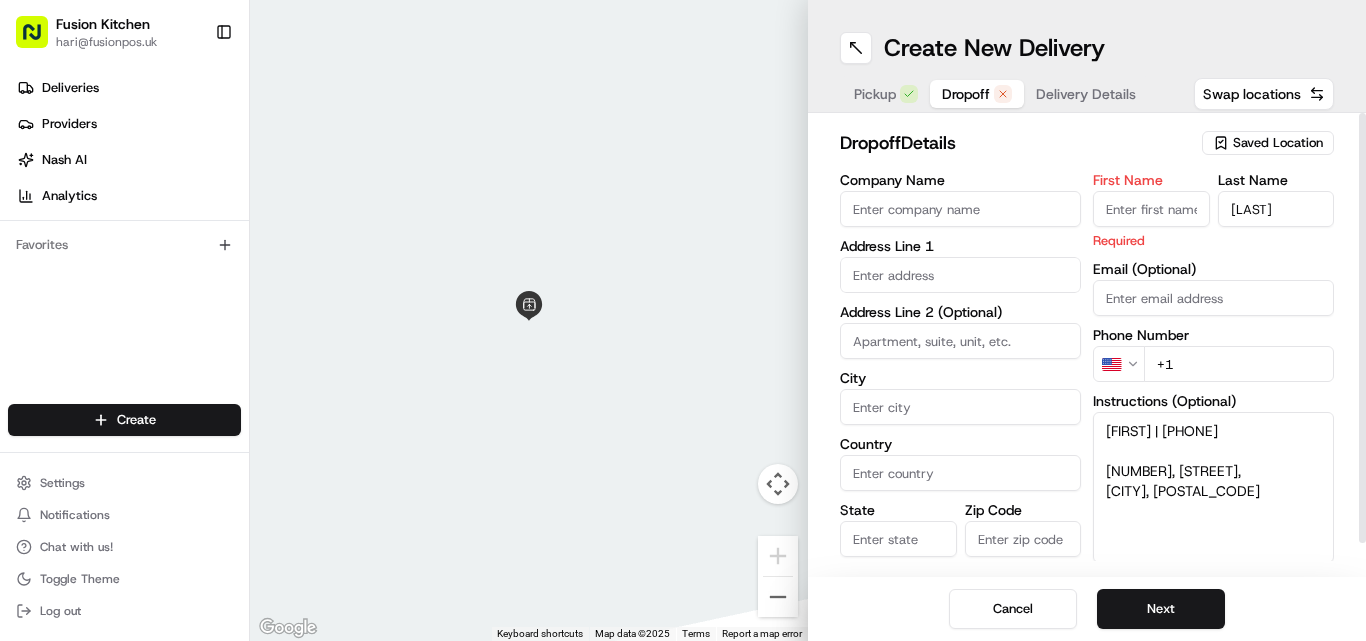 drag, startPoint x: 1162, startPoint y: 406, endPoint x: 1108, endPoint y: 408, distance: 54.037025 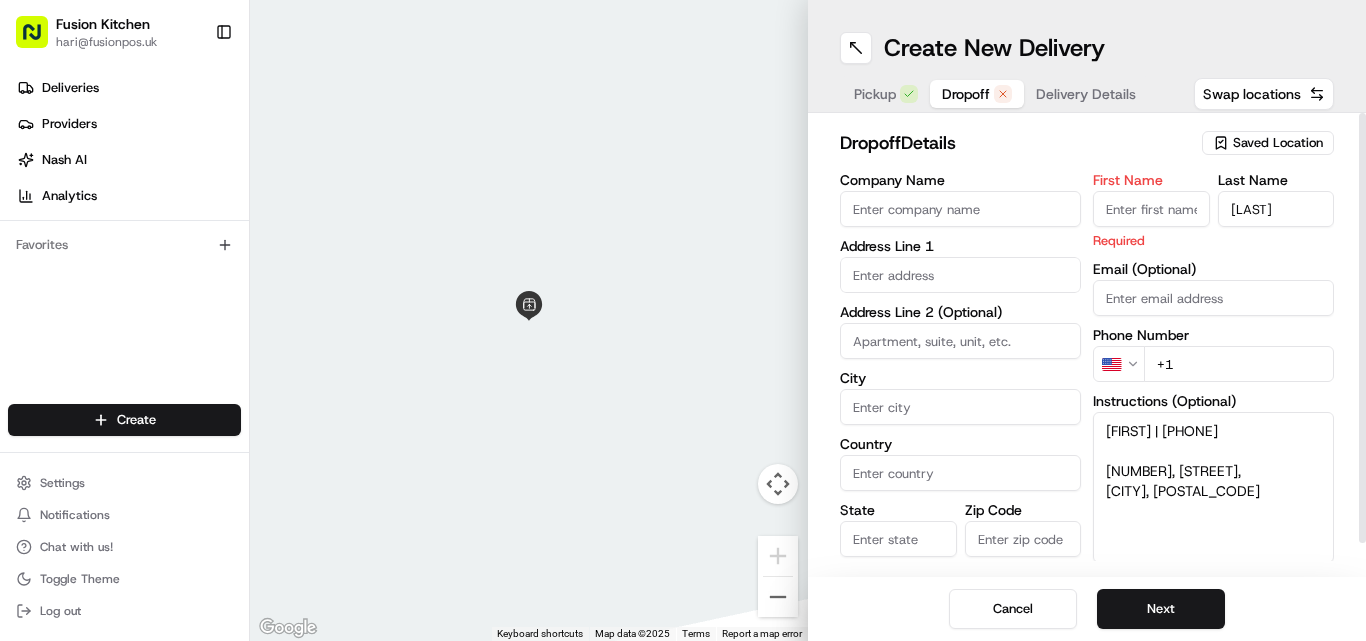 click on "Instructions (Optional) [FIRST] | [PHONE]
[NUMBER], [STREET],
[CITY], [POSTAL_CODE]" at bounding box center (1213, 478) 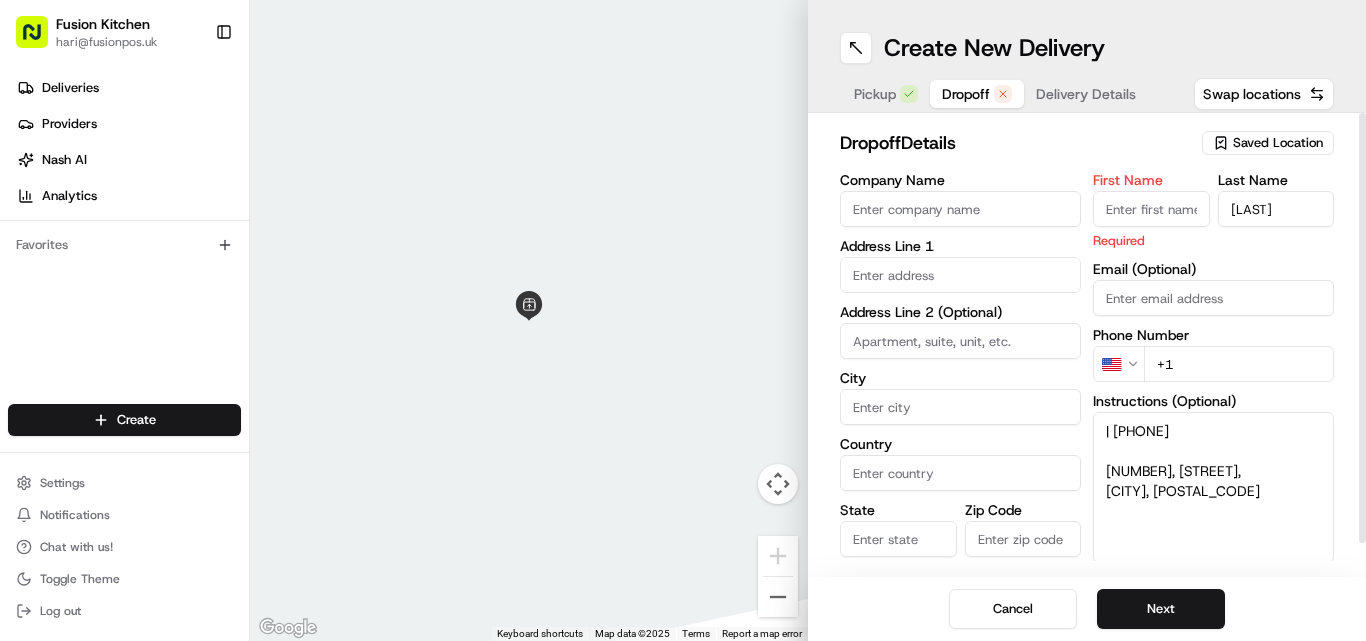 type on "| [PHONE]
[NUMBER], [STREET],
[CITY], [POSTAL_CODE]" 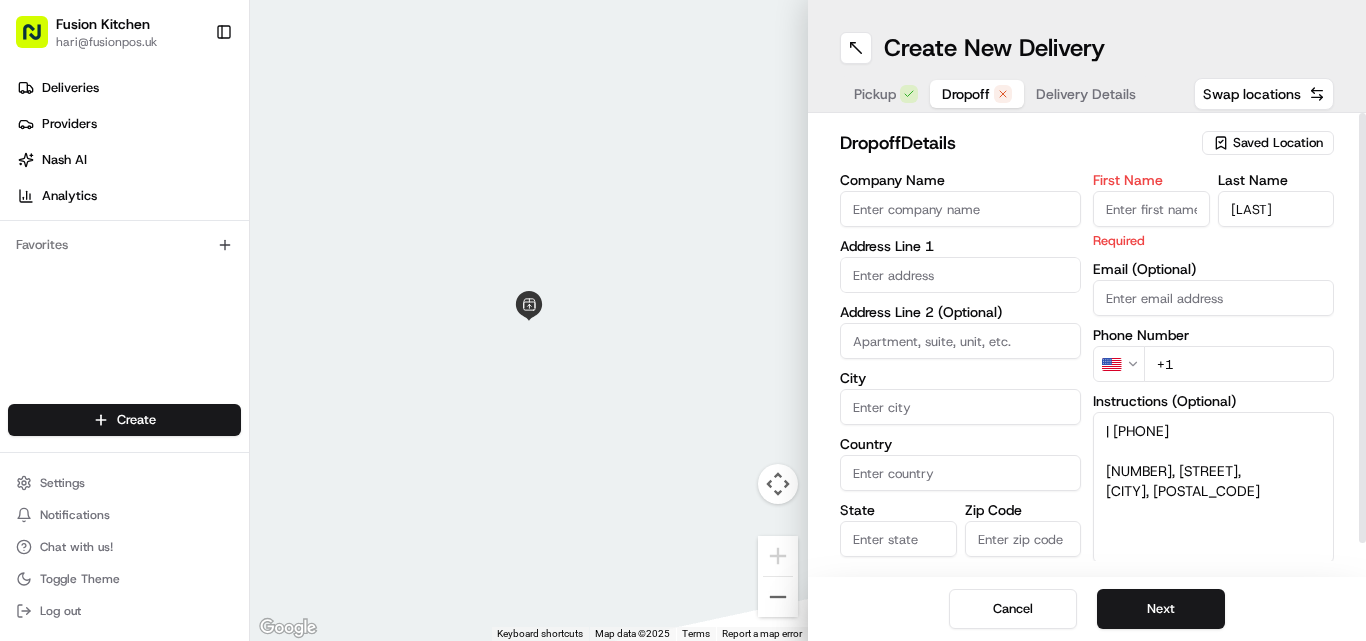 click on "First Name" at bounding box center (1151, 209) 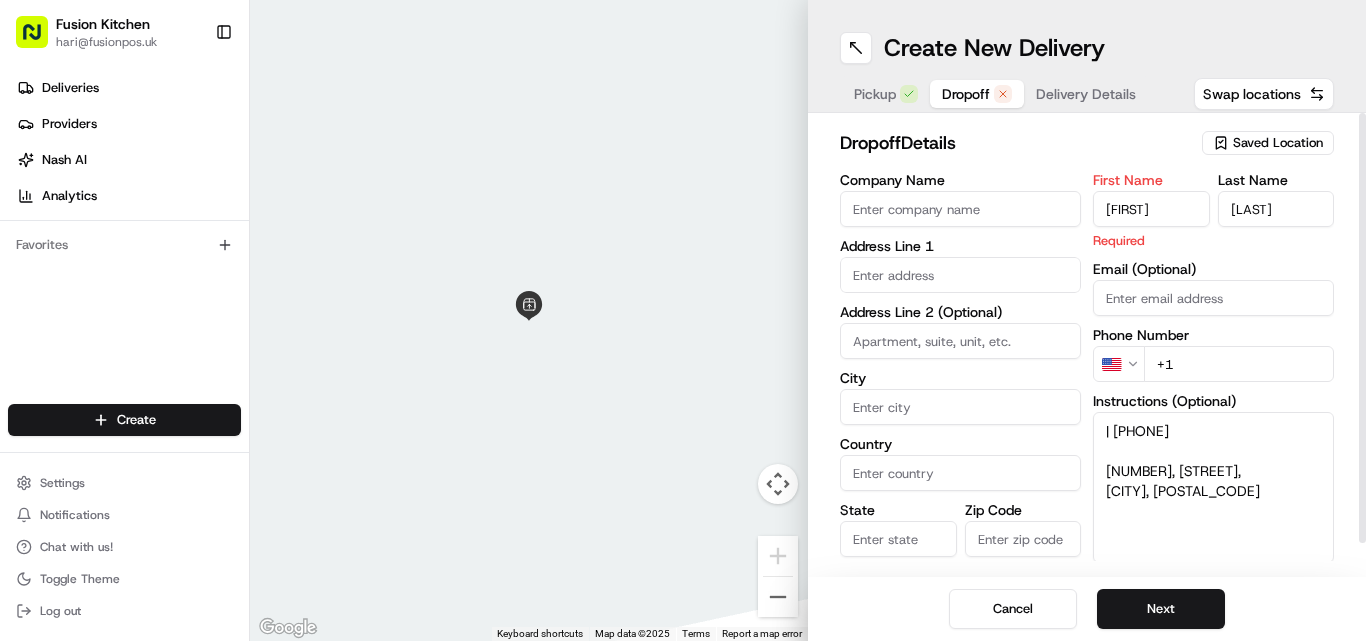 type on "[FIRST]" 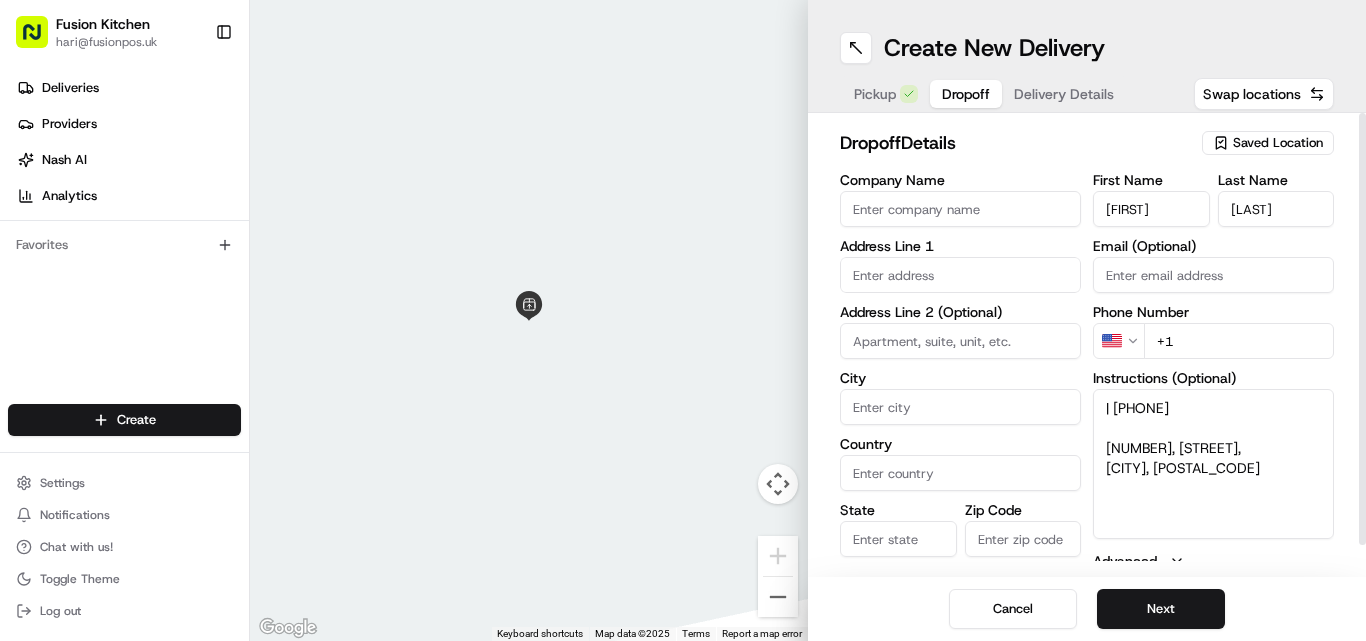 drag, startPoint x: 1289, startPoint y: 492, endPoint x: 1103, endPoint y: 450, distance: 190.68298 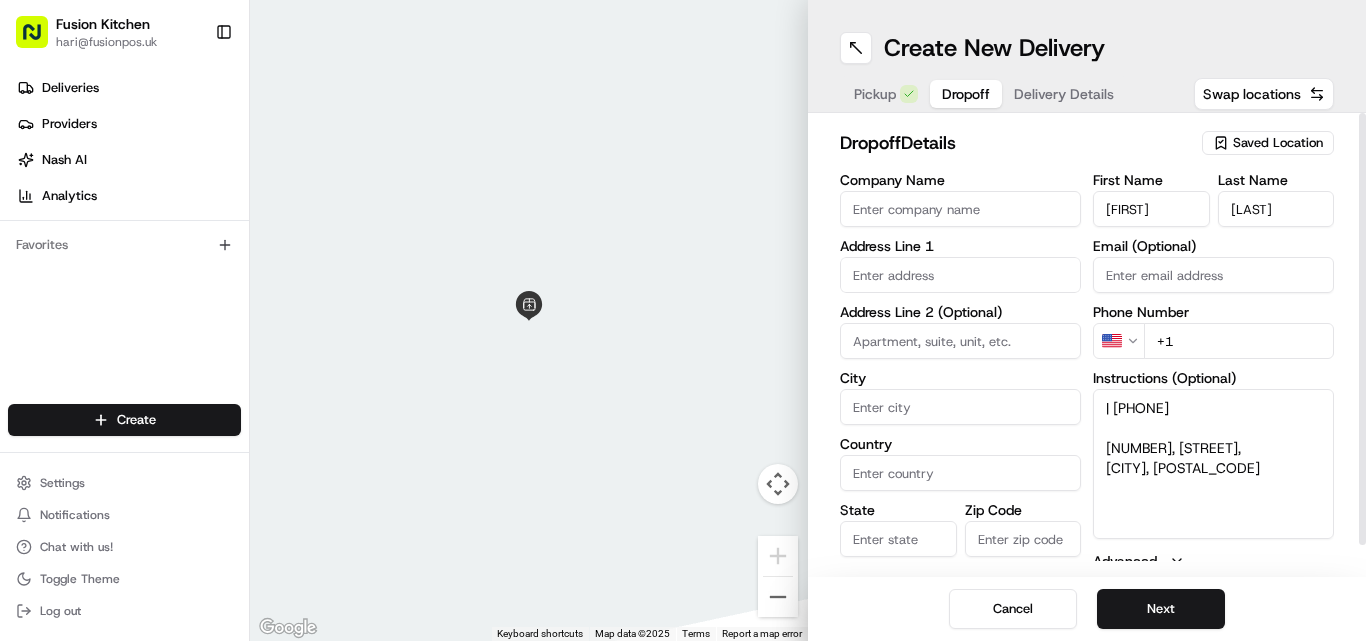 click on "| [PHONE]
[NUMBER], [STREET],
[CITY], [POSTAL_CODE]" at bounding box center [1213, 464] 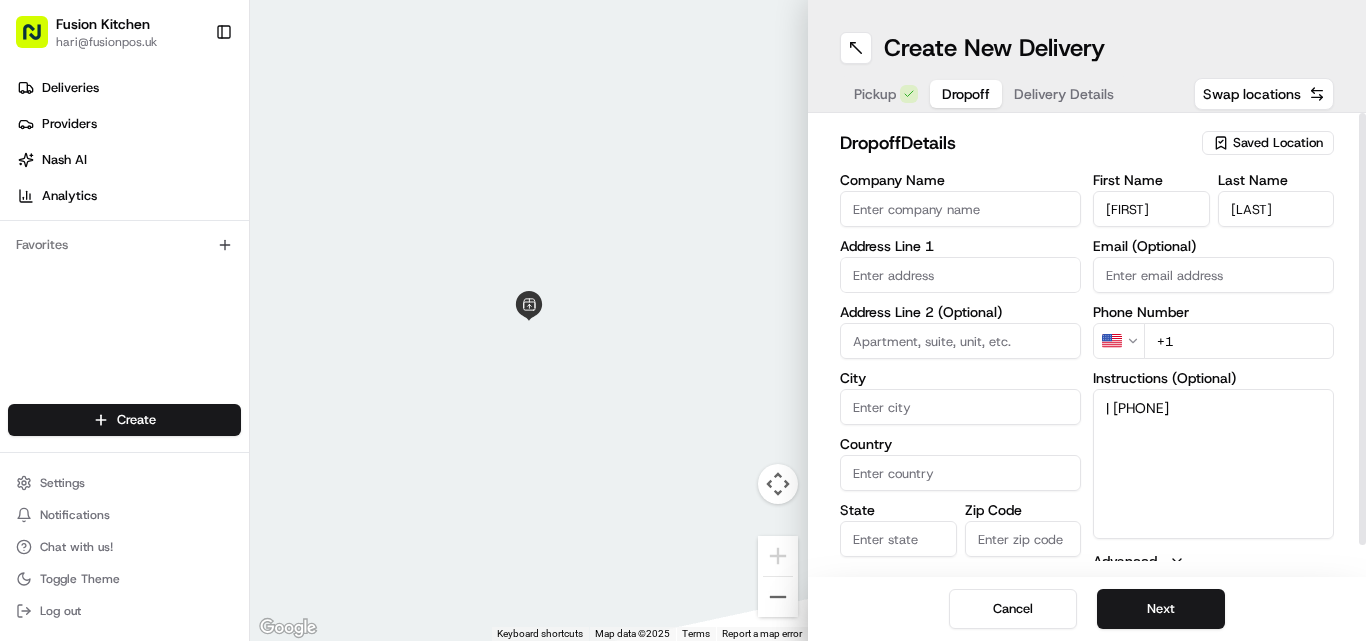 type on "| [PHONE]" 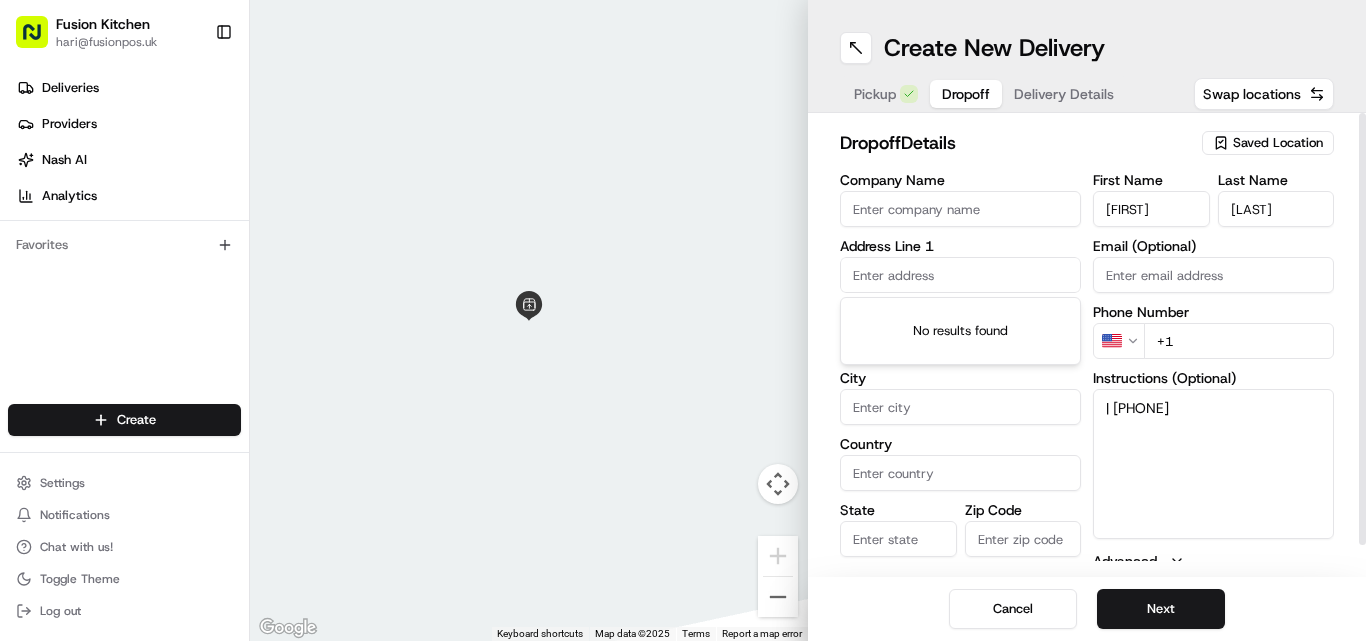 click at bounding box center (960, 275) 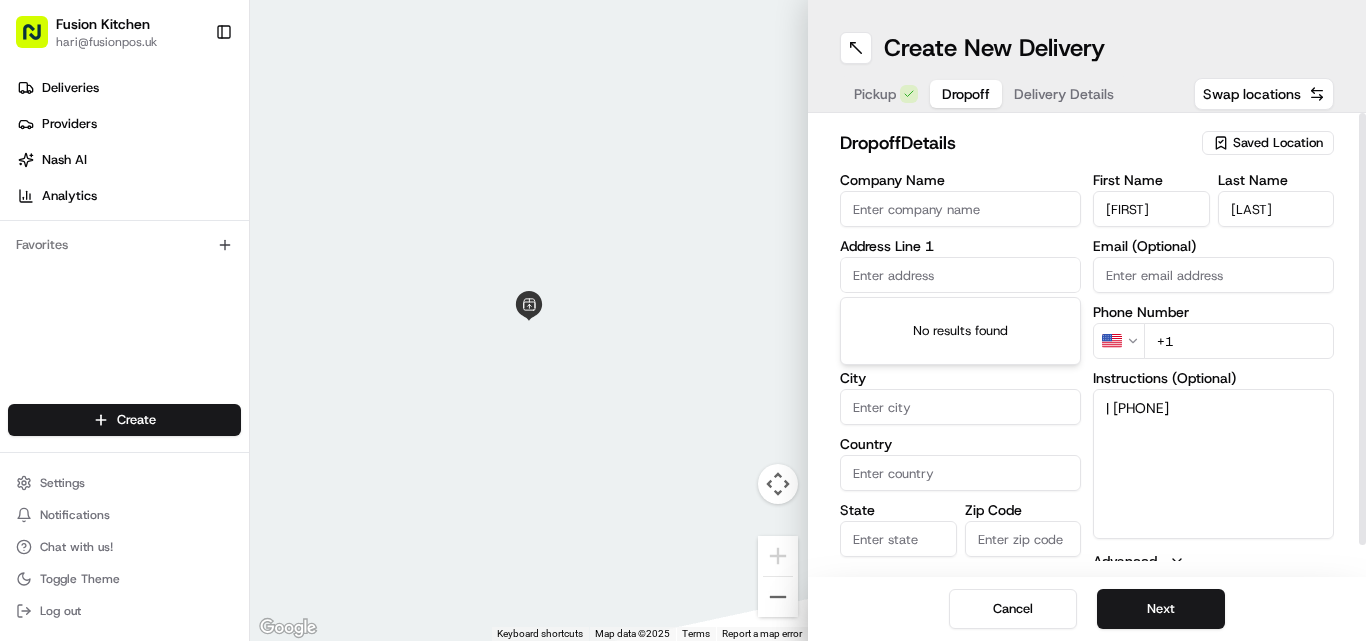paste on "[NUMBER], [STREET], [CITY], [POSTAL_CODE]" 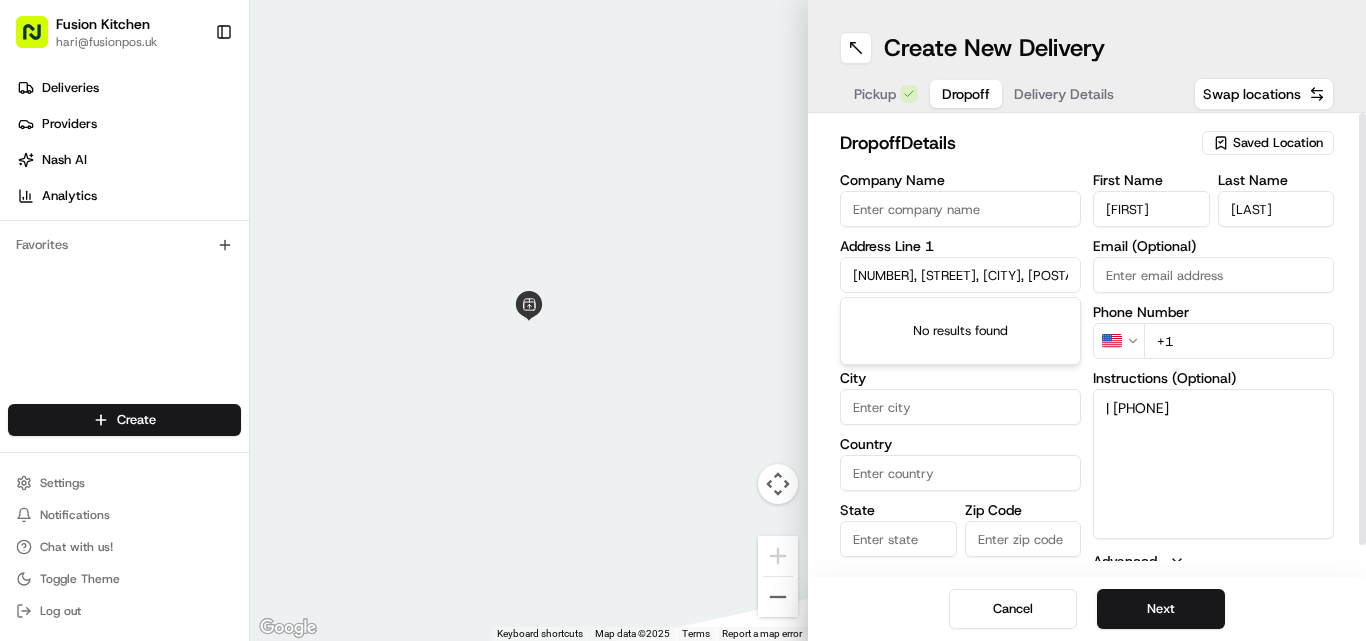 scroll, scrollTop: 0, scrollLeft: 77, axis: horizontal 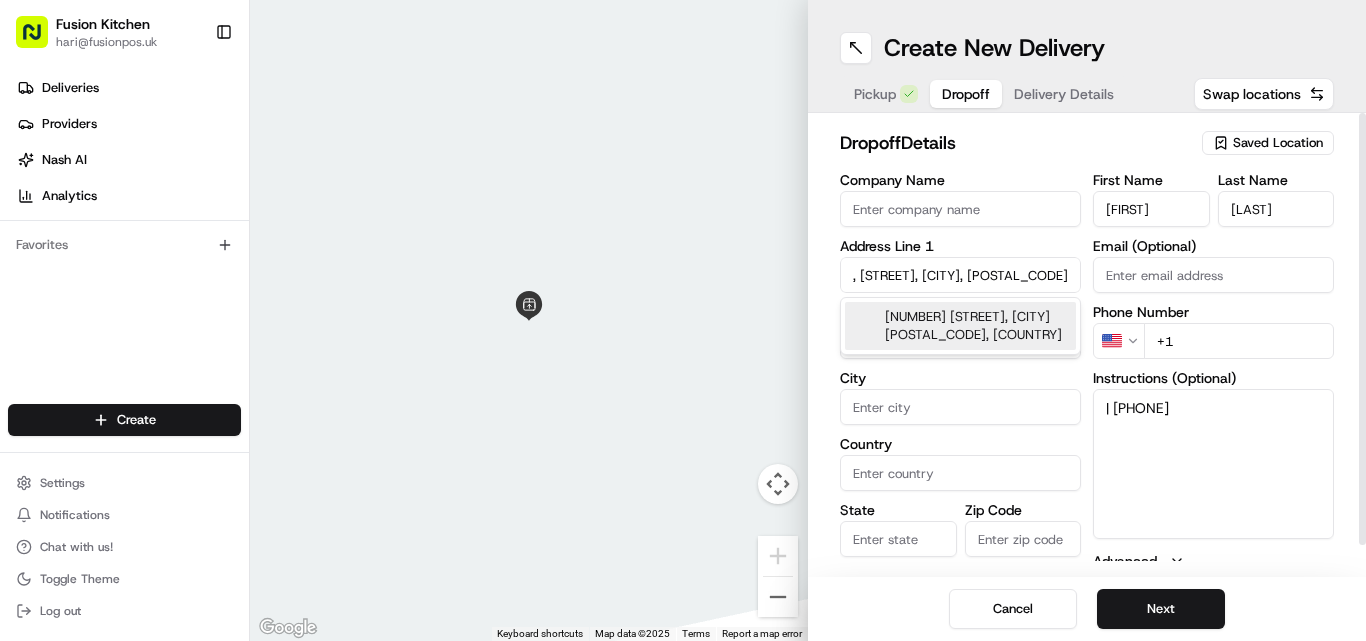 click on "[NUMBER] [STREET], [CITY] [POSTAL_CODE], [COUNTRY]" at bounding box center (960, 326) 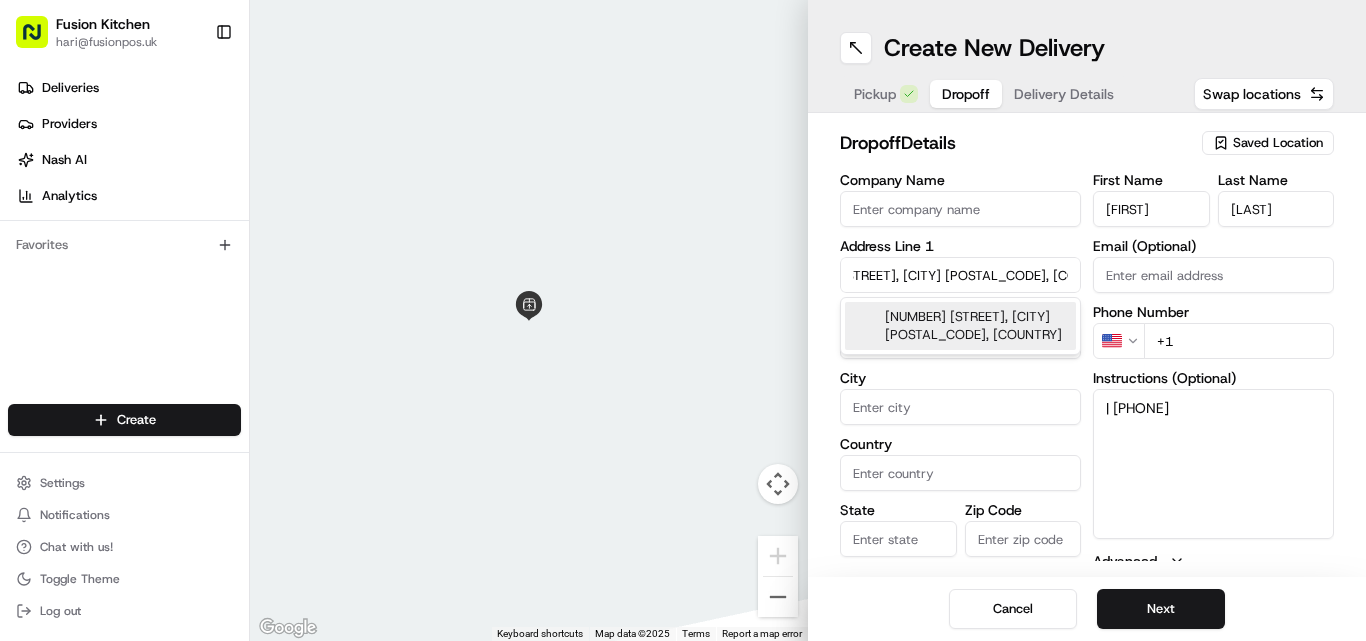 type on "[NUMBER] [STREET], [CITY] [POSTAL_CODE], [COUNTRY]" 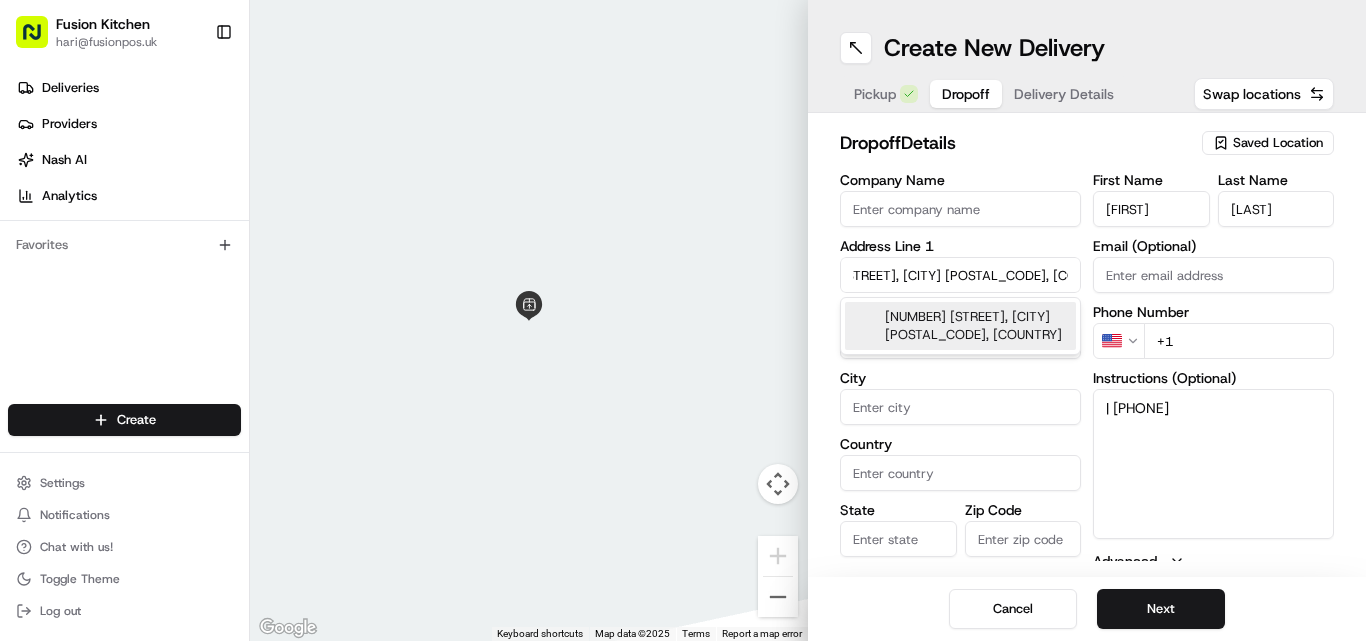 type on "Wolverhampton" 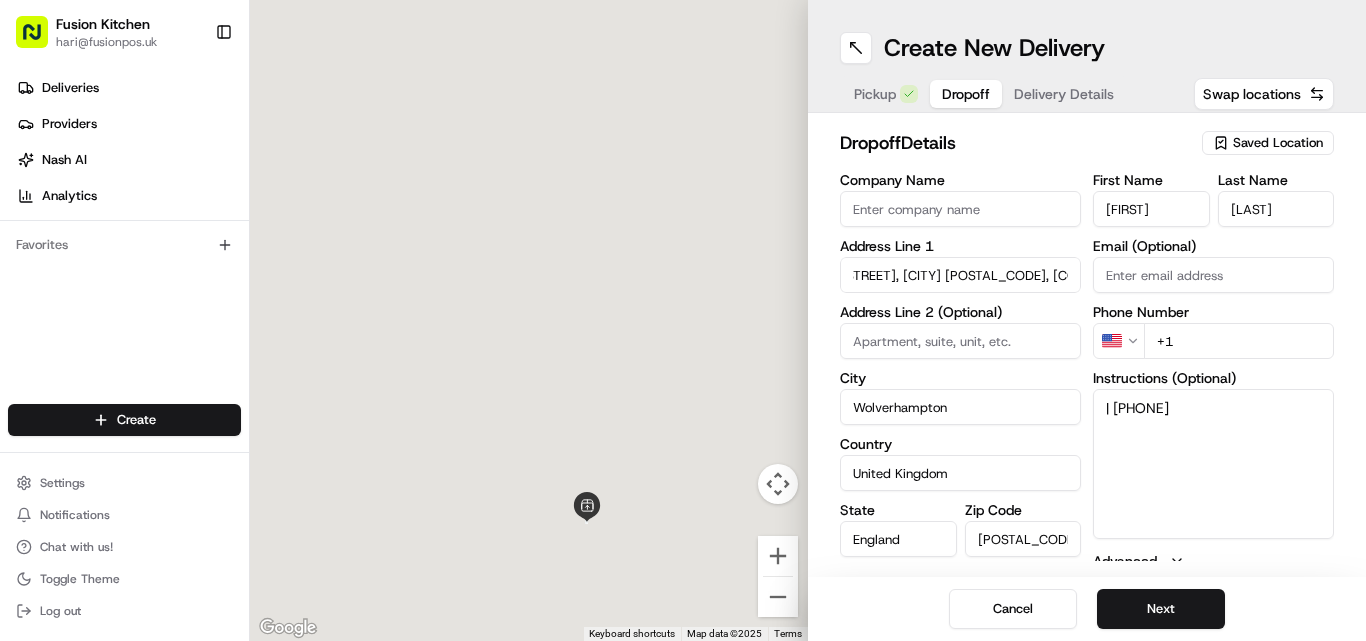 type on "[NUMBER] [STREET]" 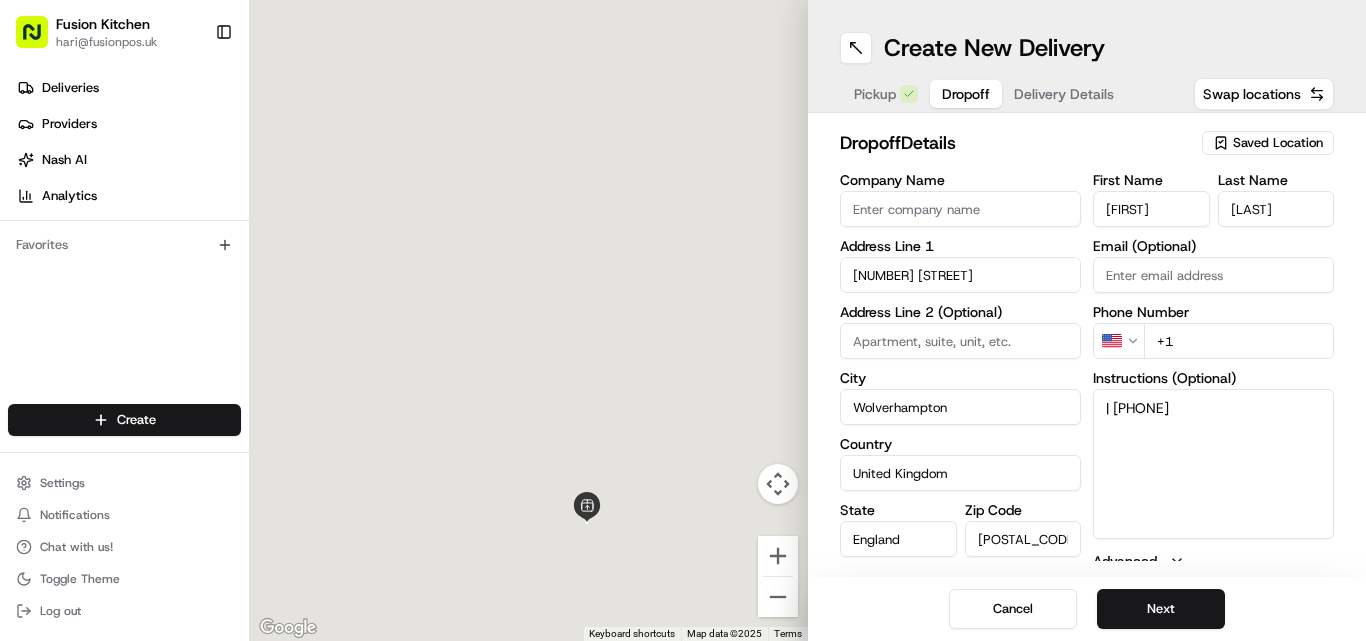 scroll, scrollTop: 0, scrollLeft: 0, axis: both 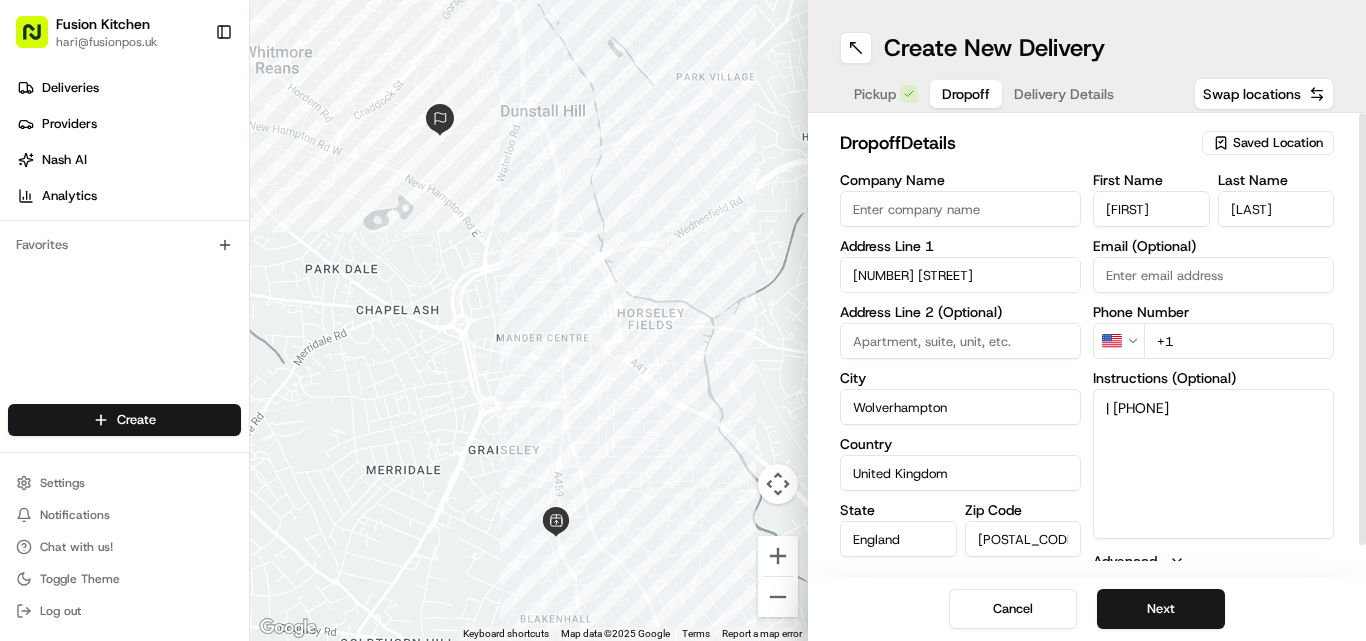 drag, startPoint x: 1225, startPoint y: 413, endPoint x: 1116, endPoint y: 407, distance: 109.165016 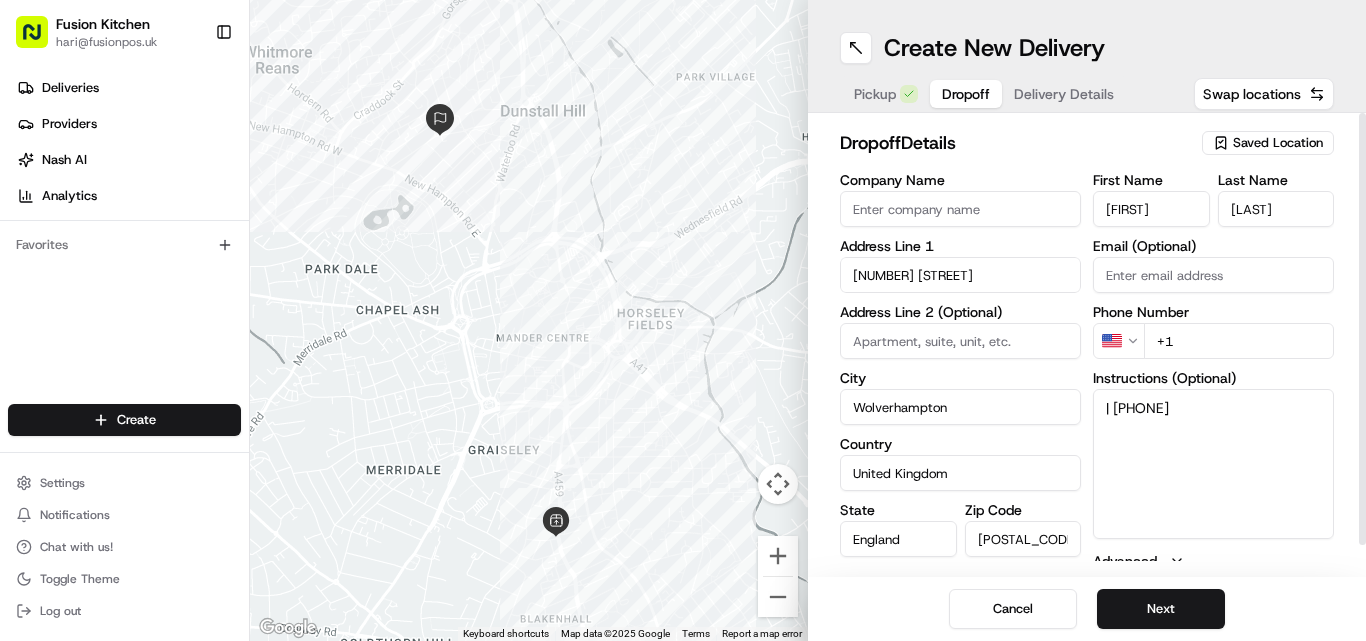 click on "| [PHONE]" at bounding box center [1213, 464] 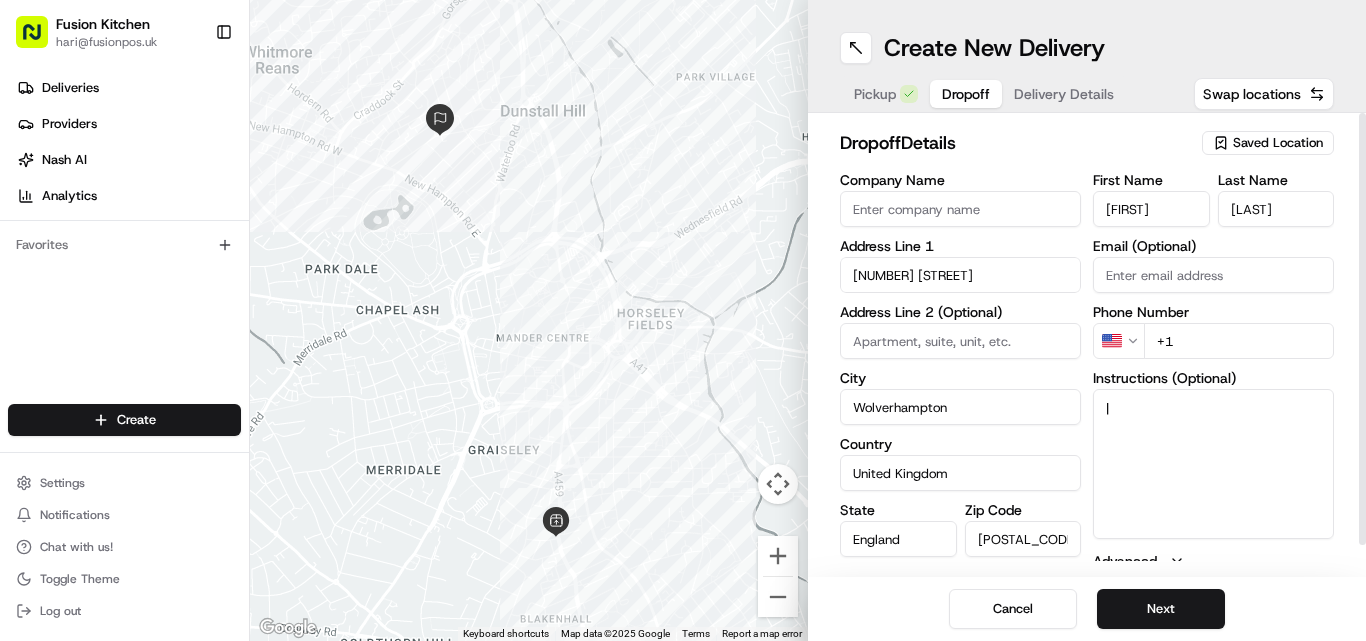 type on "|" 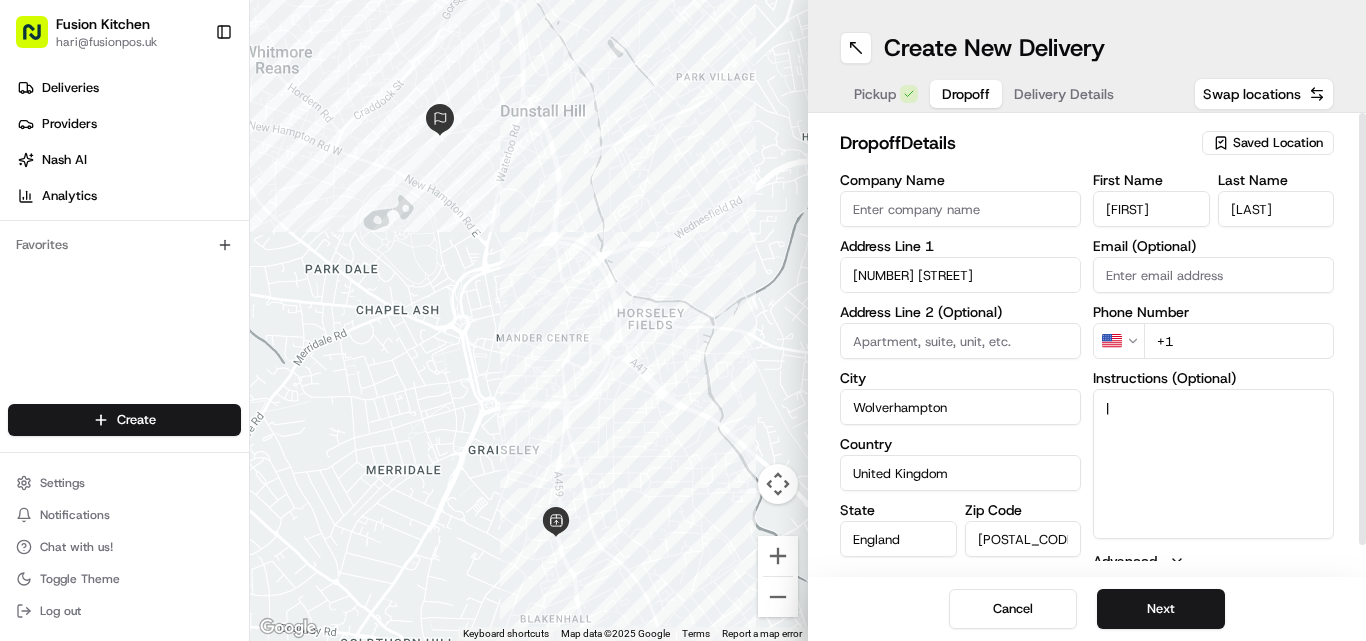 click on "Fusion Kitchen [EMAIL] Toggle Sidebar Deliveries Providers Nash AI Analytics Favorites Main Menu Members & Organization Organization Users Roles Preferences Customization Tracking Orchestration Automations Dispatch Strategy Locations Pickup Locations Dropoff Locations Billing Billing Refund Requests Integrations Notification Triggers Webhooks API Keys Request Logs Create Settings Notifications Chat with us! Toggle Theme Log out Deliveries All times are displayed using BST timezone All Assigned Flagged [DATE] [TIME] - [DATE] [TIME] Filters Views Map Download Status Original Pickup Time Pickup Location Original Dropoff Time Dropoff Location Provider Action No results. Deliveries 0 Packages 0 Rows per page 50 Page 1 of 1 Go to first page Go to previous page Go to next page Go to last page Create Create" at bounding box center (683, 320) 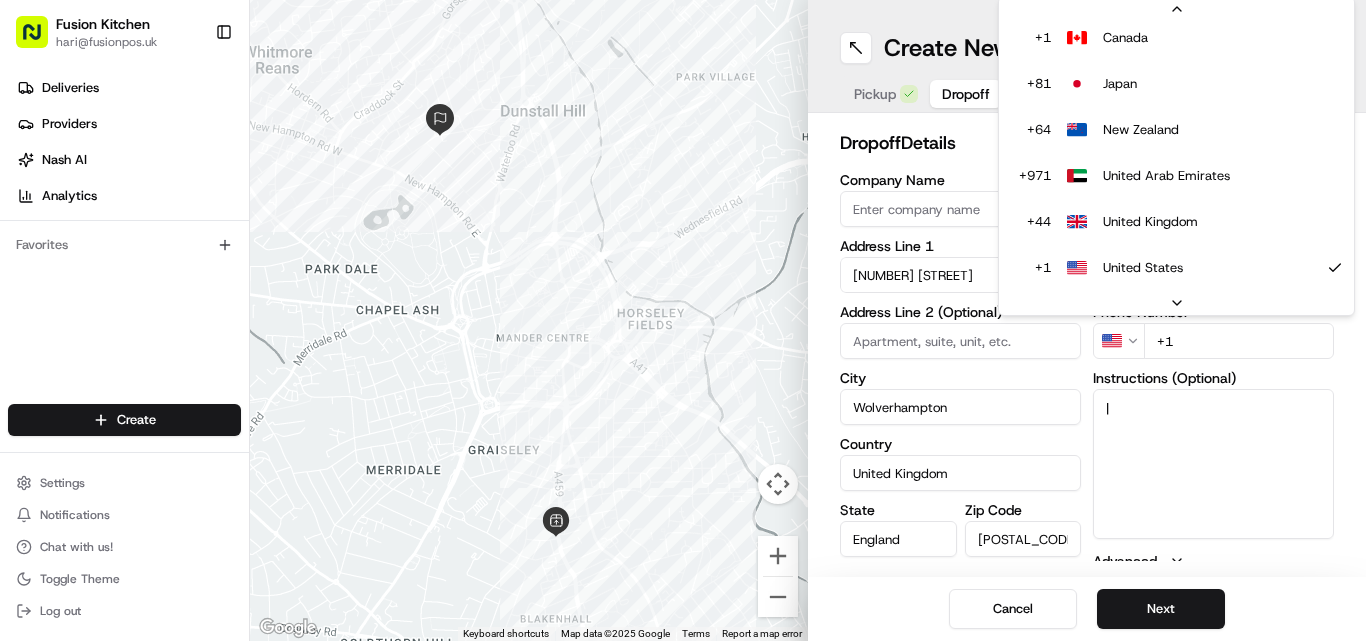 scroll, scrollTop: 132, scrollLeft: 0, axis: vertical 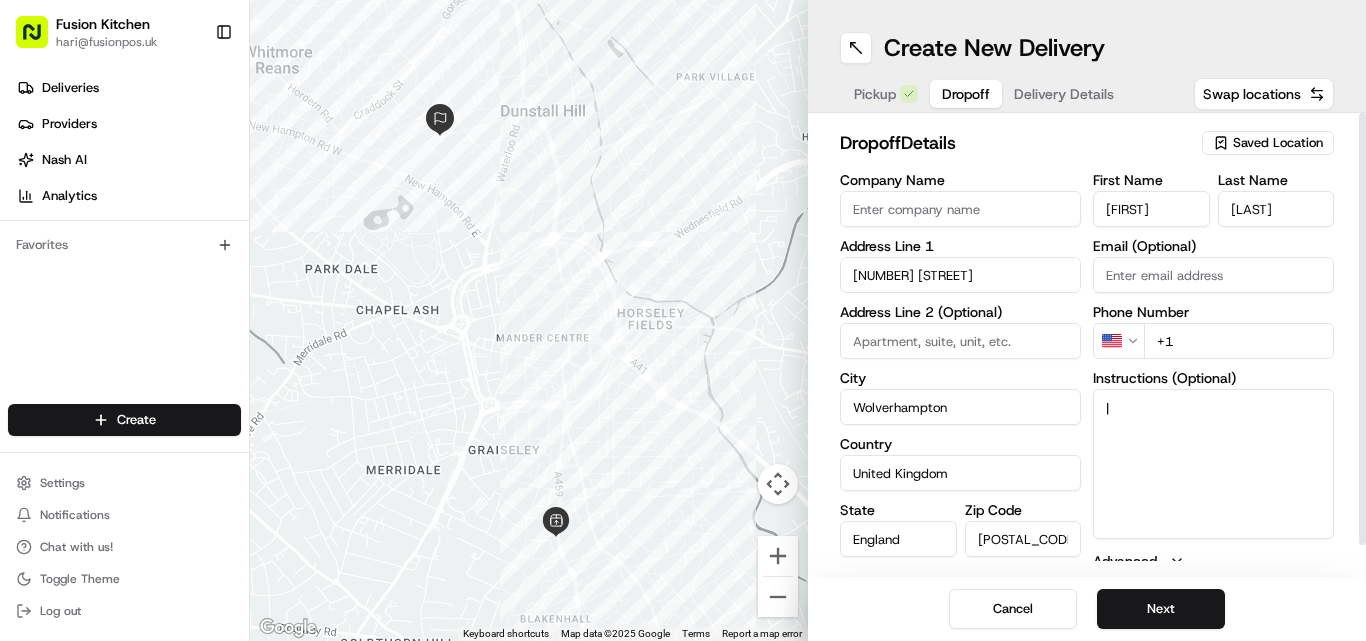 click on "Fusion Kitchen [EMAIL] Toggle Sidebar Deliveries Providers Nash AI Analytics Favorites Main Menu Members & Organization Organization Users Roles Preferences Customization Tracking Orchestration Automations Dispatch Strategy Locations Pickup Locations Dropoff Locations Billing Billing Refund Requests Integrations Notification Triggers Webhooks API Keys Request Logs Create Settings Notifications Chat with us! Toggle Theme Log out Deliveries All times are displayed using BST timezone All Assigned Flagged [DATE] [TIME] - [DATE] [TIME] Filters Views Map Download Status Original Pickup Time Pickup Location Original Dropoff Time Dropoff Location Provider Action No results. Deliveries 0 Packages 0 Rows per page 50 Page 1 of 1 Go to first page Go to previous page Go to next page Go to last page Create Create" at bounding box center [683, 320] 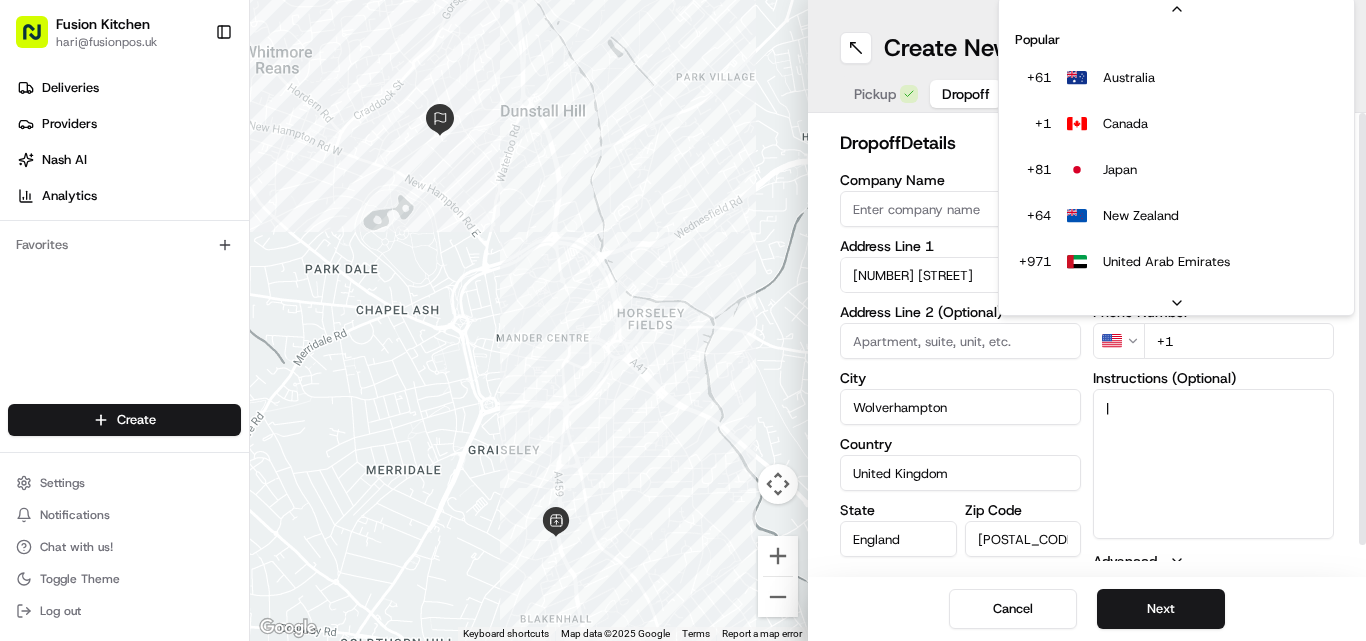 scroll, scrollTop: 86, scrollLeft: 0, axis: vertical 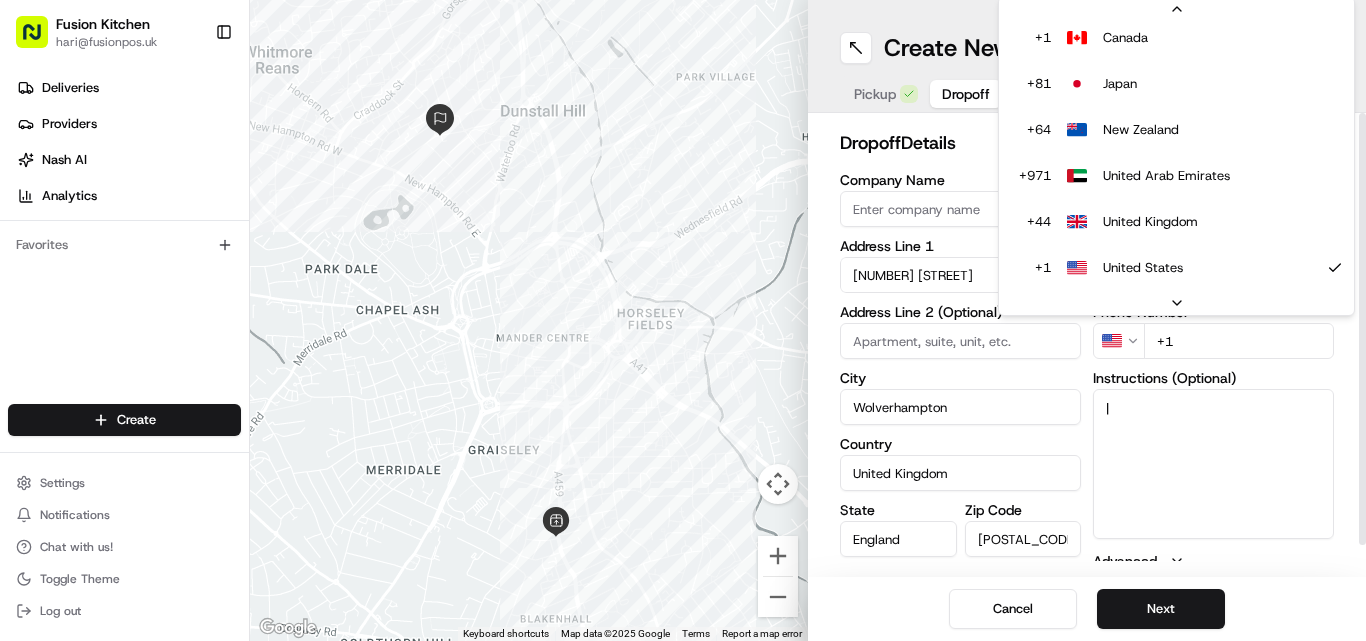 click on "Fusion Kitchen [EMAIL] Toggle Sidebar Deliveries Providers Nash AI Analytics Favorites Main Menu Members & Organization Organization Users Roles Preferences Customization Tracking Orchestration Automations Dispatch Strategy Locations Pickup Locations Dropoff Locations Billing Billing Refund Requests Integrations Notification Triggers Webhooks API Keys Request Logs Create Settings Notifications Chat with us! Toggle Theme Log out Deliveries All times are displayed using BST timezone All Assigned Flagged [DATE] [TIME] - [DATE] [TIME] Filters Views Map Download Status Original Pickup Time Pickup Location Original Dropoff Time Dropoff Location Provider Action No results. Deliveries 0 Packages 0 Rows per page 50 Page 1 of 1 Go to first page Go to previous page Go to next page Go to last page Create Create" at bounding box center (683, 320) 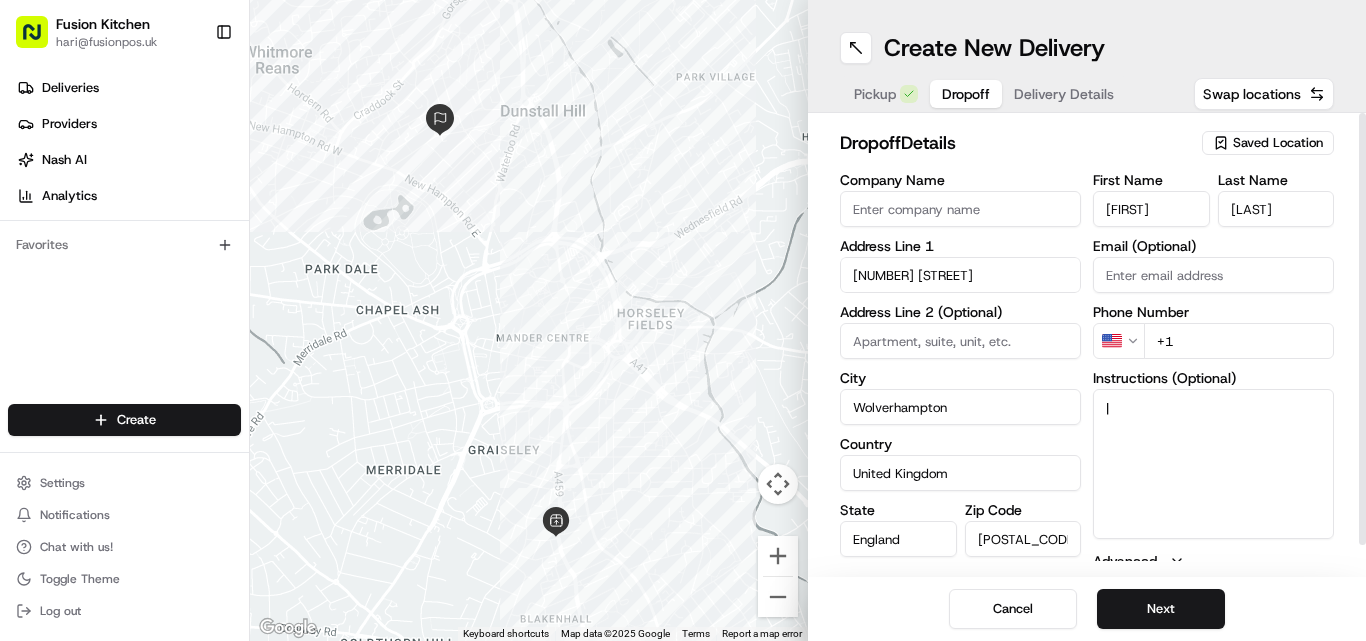 click on "Fusion Kitchen [EMAIL] Toggle Sidebar Deliveries Providers Nash AI Analytics Favorites Main Menu Members & Organization Organization Users Roles Preferences Customization Tracking Orchestration Automations Dispatch Strategy Locations Pickup Locations Dropoff Locations Billing Billing Refund Requests Integrations Notification Triggers Webhooks API Keys Request Logs Create Settings Notifications Chat with us! Toggle Theme Log out Deliveries All times are displayed using BST timezone All Assigned Flagged [DATE] [TIME] - [DATE] [TIME] Filters Views Map Download Status Original Pickup Time Pickup Location Original Dropoff Time Dropoff Location Provider Action No results. Deliveries 0 Packages 0 Rows per page 50 Page 1 of 1 Go to first page Go to previous page Go to next page Go to last page Create Create" at bounding box center (683, 320) 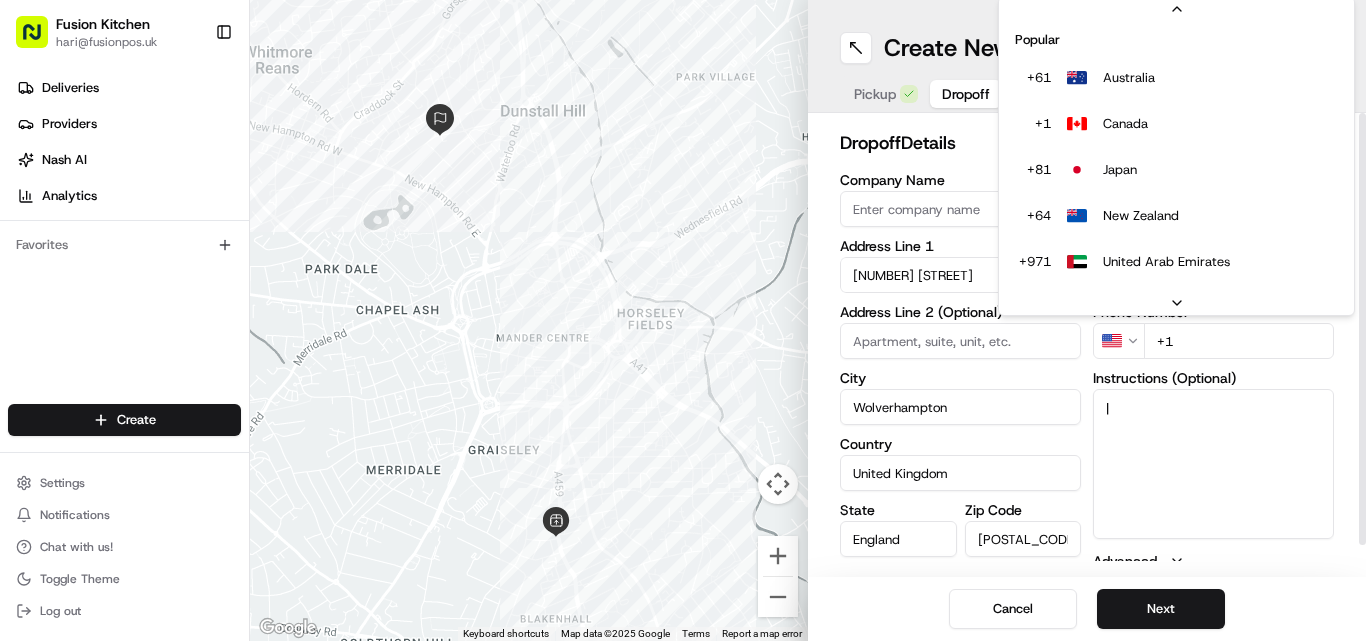scroll, scrollTop: 86, scrollLeft: 0, axis: vertical 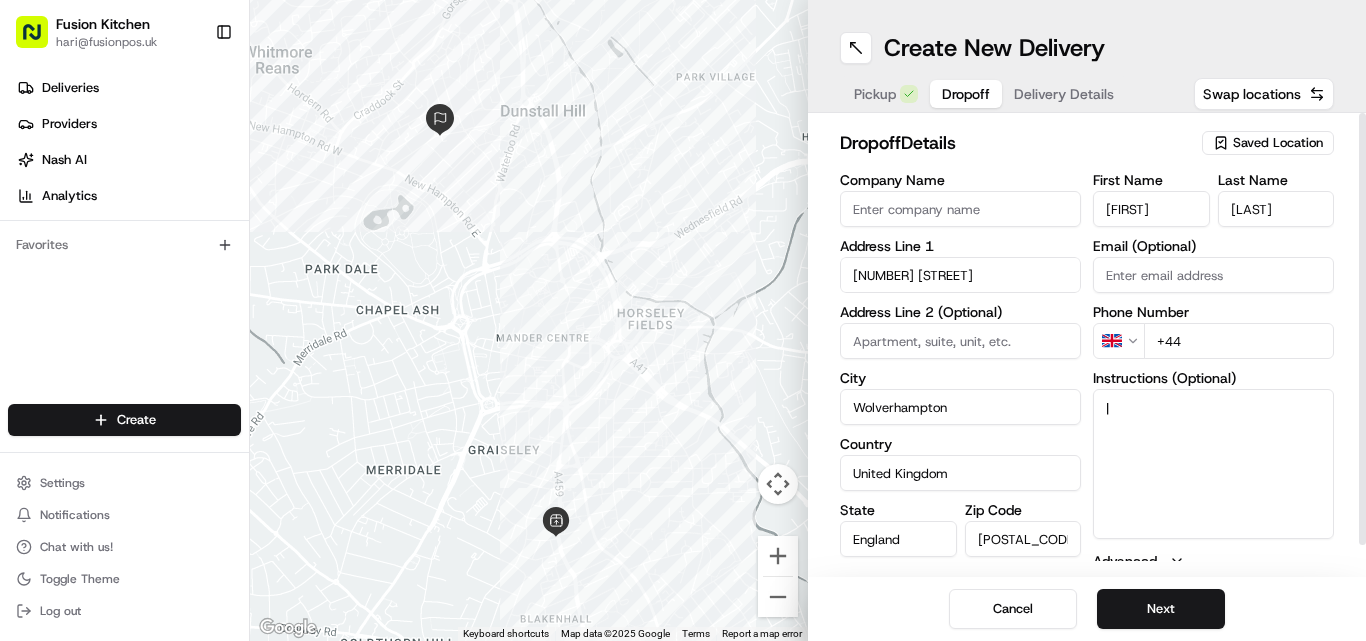 click on "+44" at bounding box center [1239, 341] 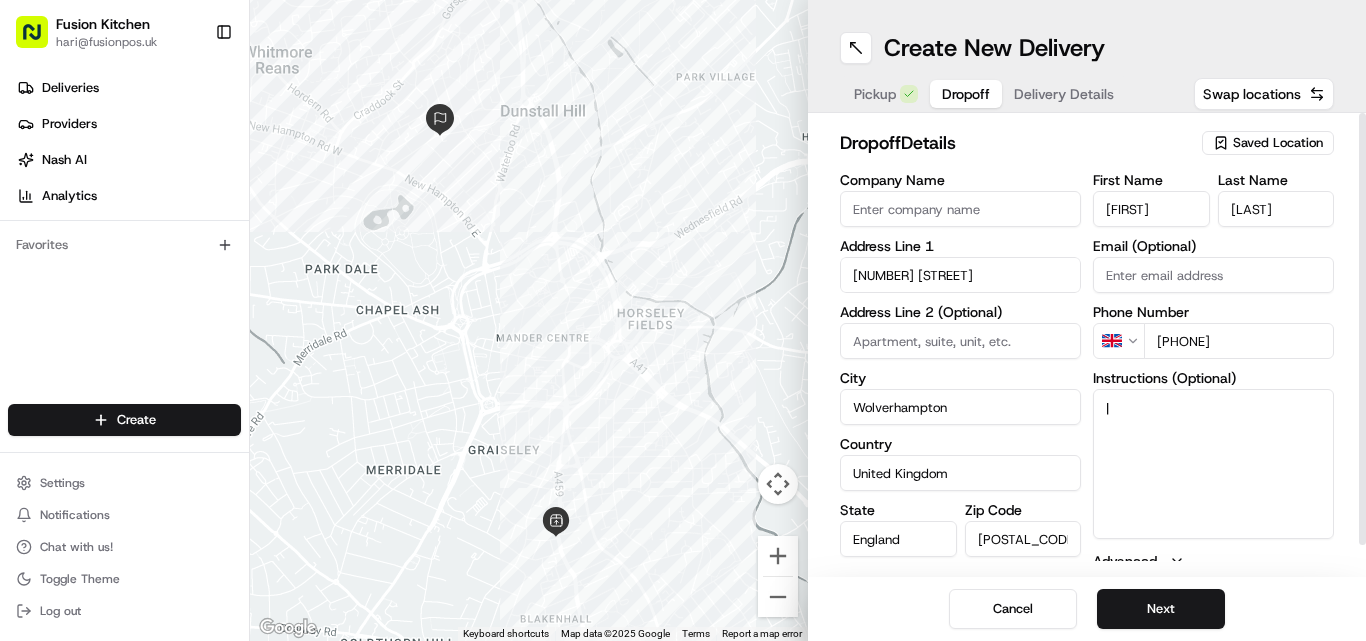 type on "[PHONE]" 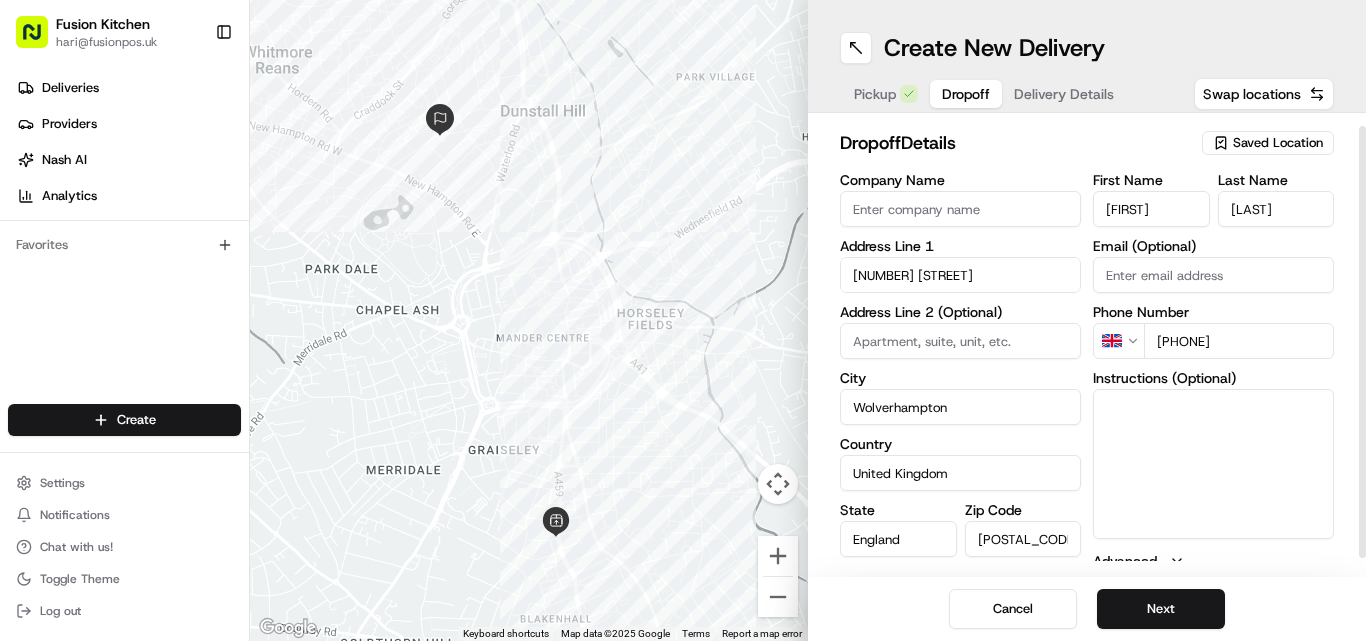 scroll, scrollTop: 32, scrollLeft: 0, axis: vertical 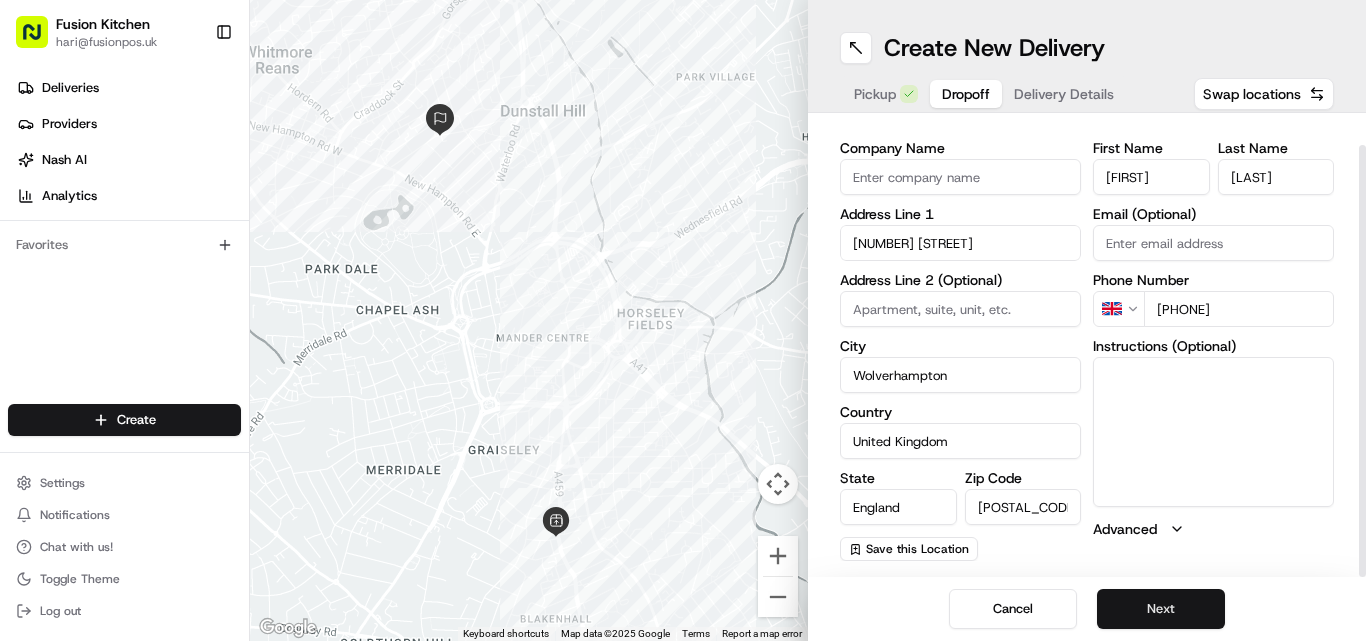 type 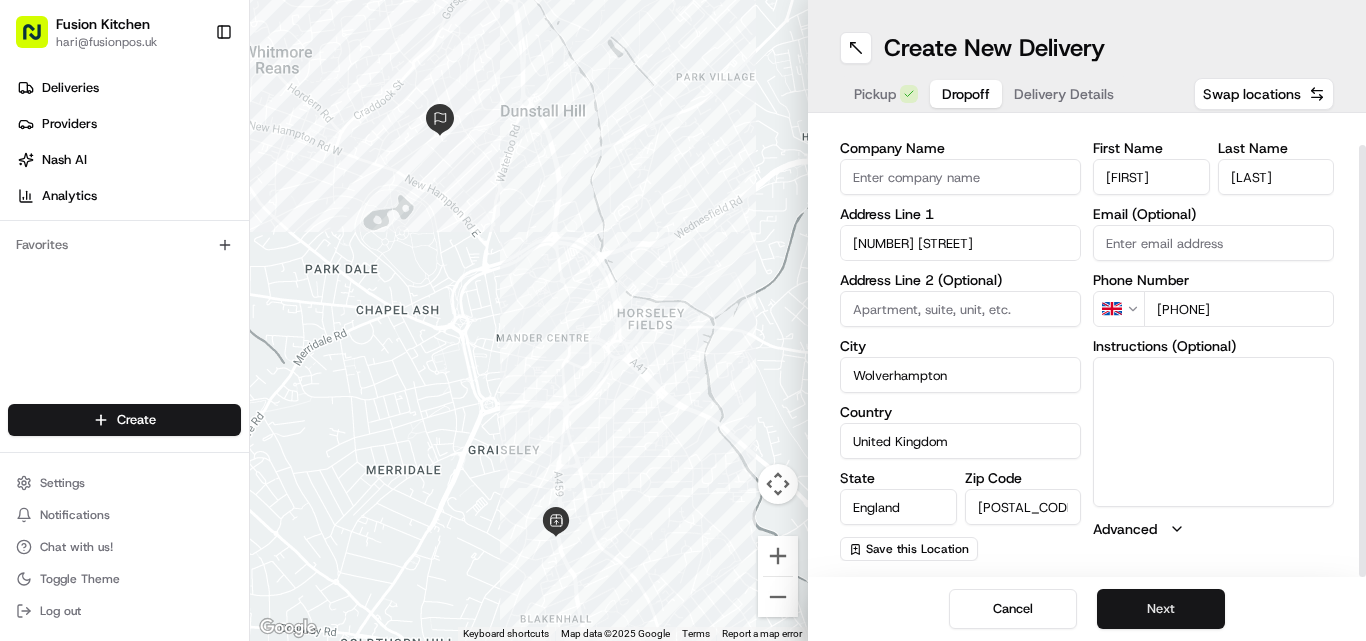 click on "Next" at bounding box center (1161, 609) 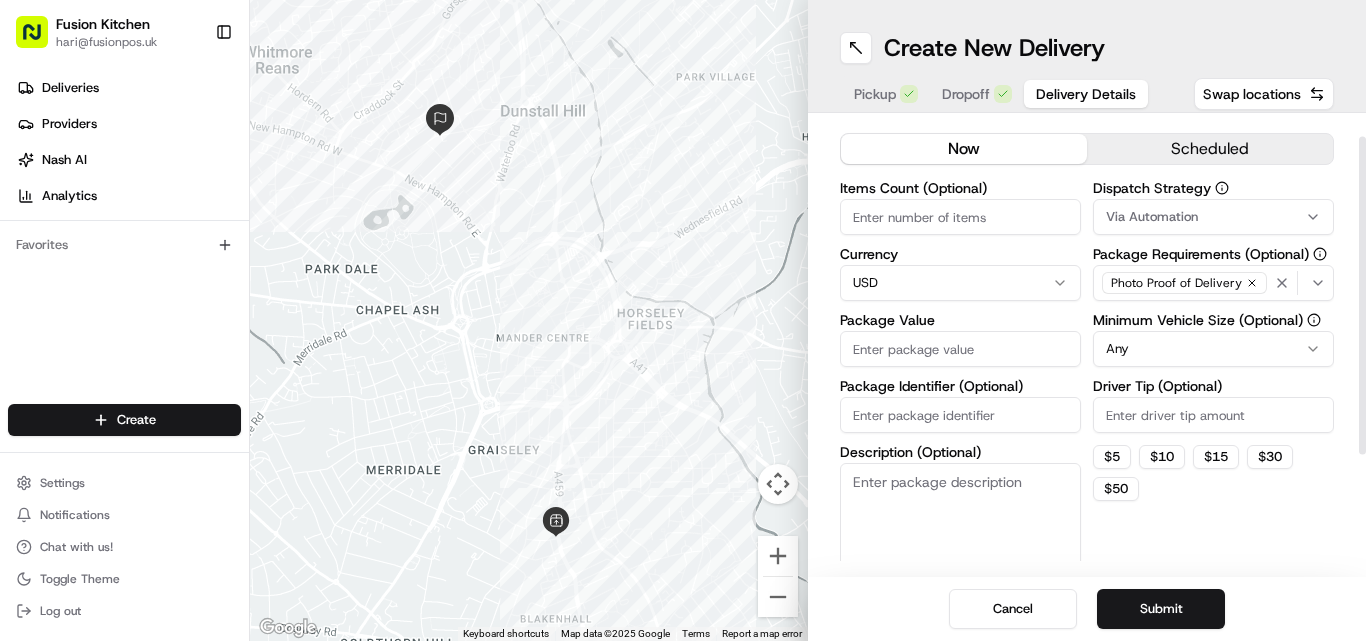 click on "Fusion Kitchen hari@fusionpos.uk Toggle Sidebar Deliveries Providers Nash AI Analytics Favorites Main Menu Members & Organization Organization Users Roles Preferences Customization Tracking Orchestration Automations Dispatch Strategy Locations Pickup Locations Dropoff Locations Billing Billing Refund Requests Integrations Notification Triggers Webhooks API Keys Request Logs Create Settings Notifications Chat with us! Toggle Theme Log out ← Move left → Move right ↑ Move up ↓ Move down + Zoom in - Zoom out Home Jump left by 75% End Jump right by 75% Page Up Jump up by 75% Page Down Jump down by 75% Keyboard shortcuts Map Data Map data ©2025 Google Map data ©2025 Google 200 m  Click to toggle between metric and imperial units Terms Report a map error Create New Delivery Pickup Dropoff Delivery Details Swap locations Delivery Details now scheduled Items Count (Optional) Currency USD Package Value Package Identifier (Optional) Description (Optional) Dispatch Strategy Via Automation Any $" at bounding box center [683, 320] 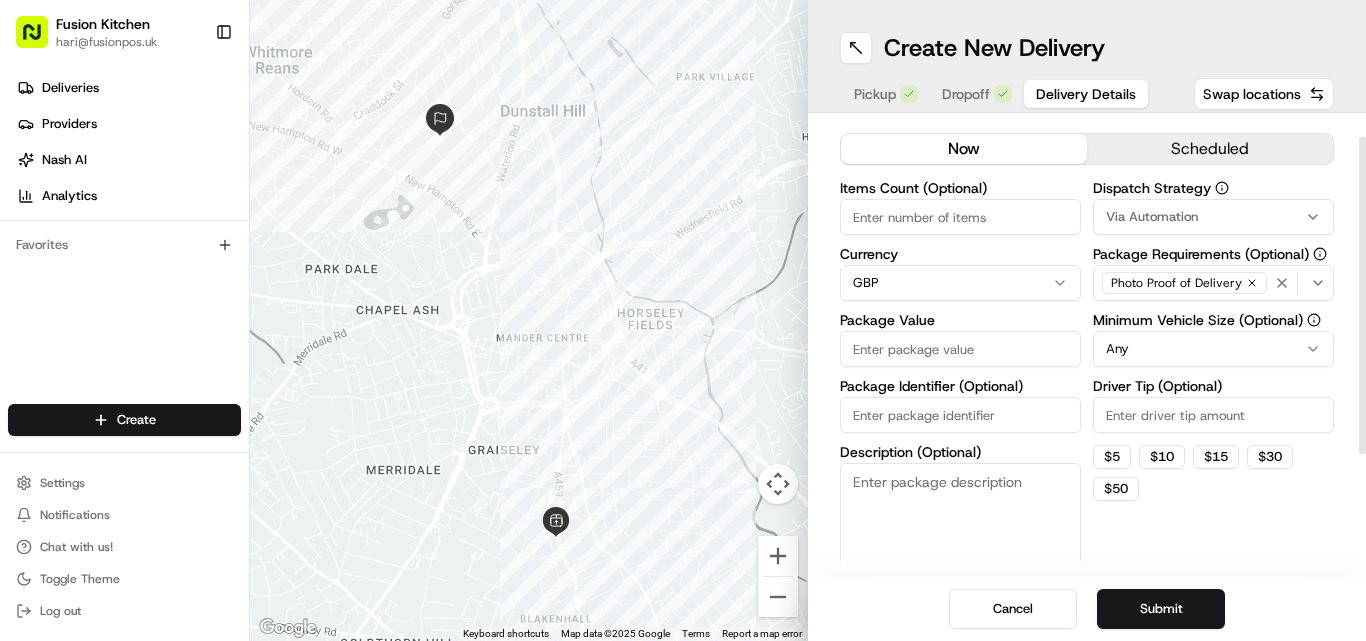 click on "Driver Tip (Optional)" at bounding box center (1213, 415) 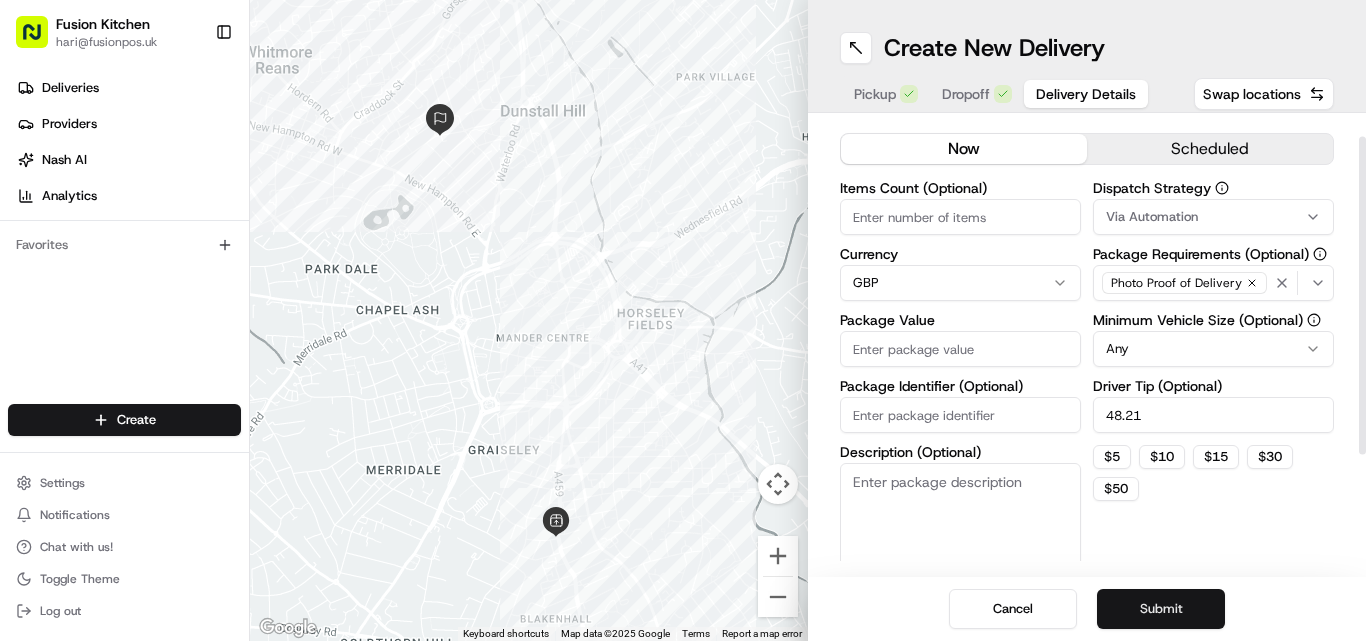 type on "48.21" 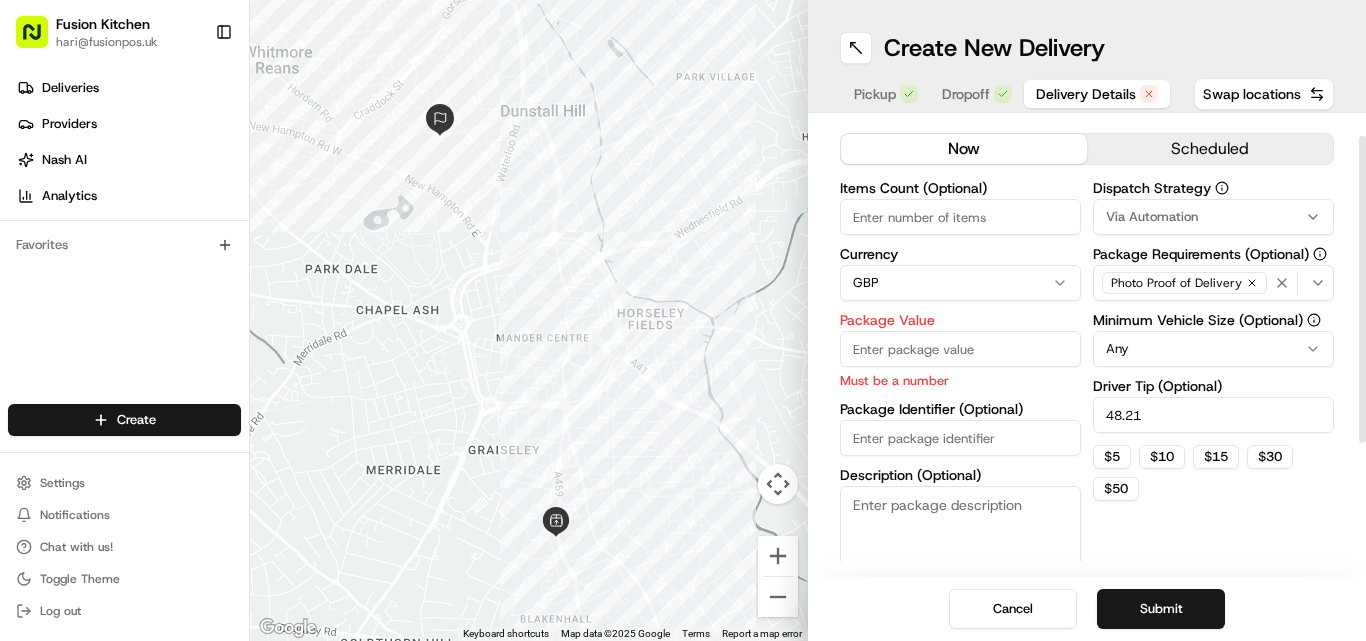 click on "Package Value" at bounding box center [960, 349] 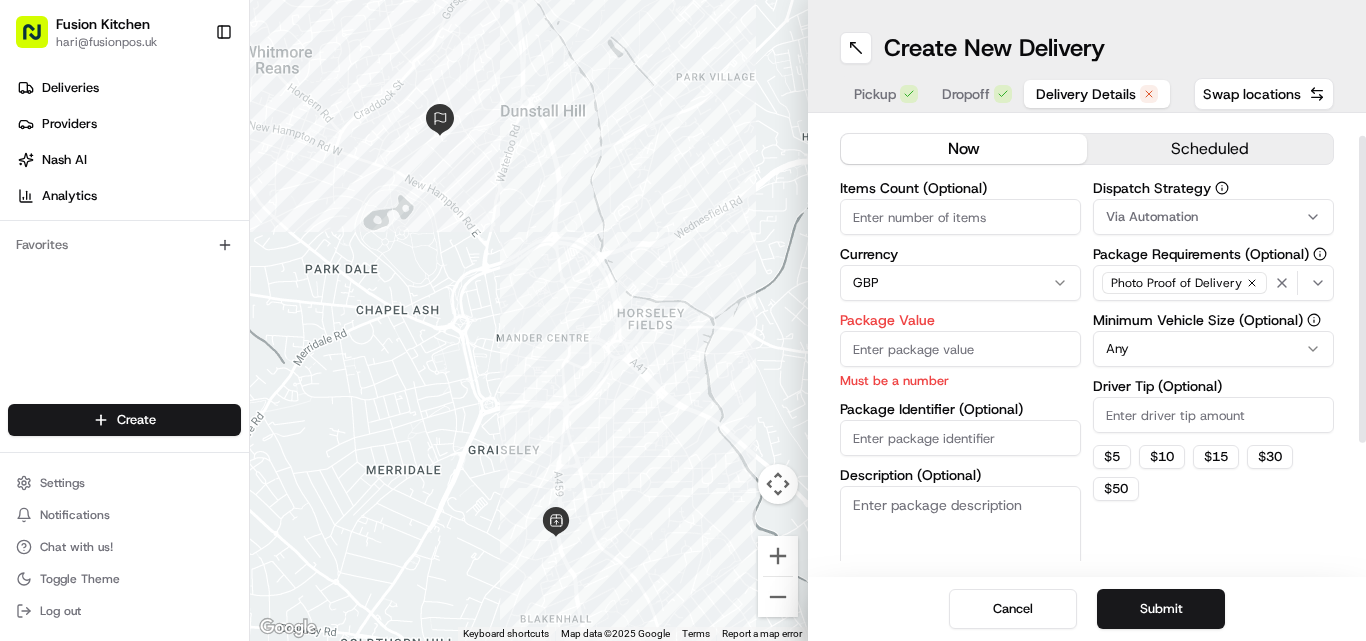 type 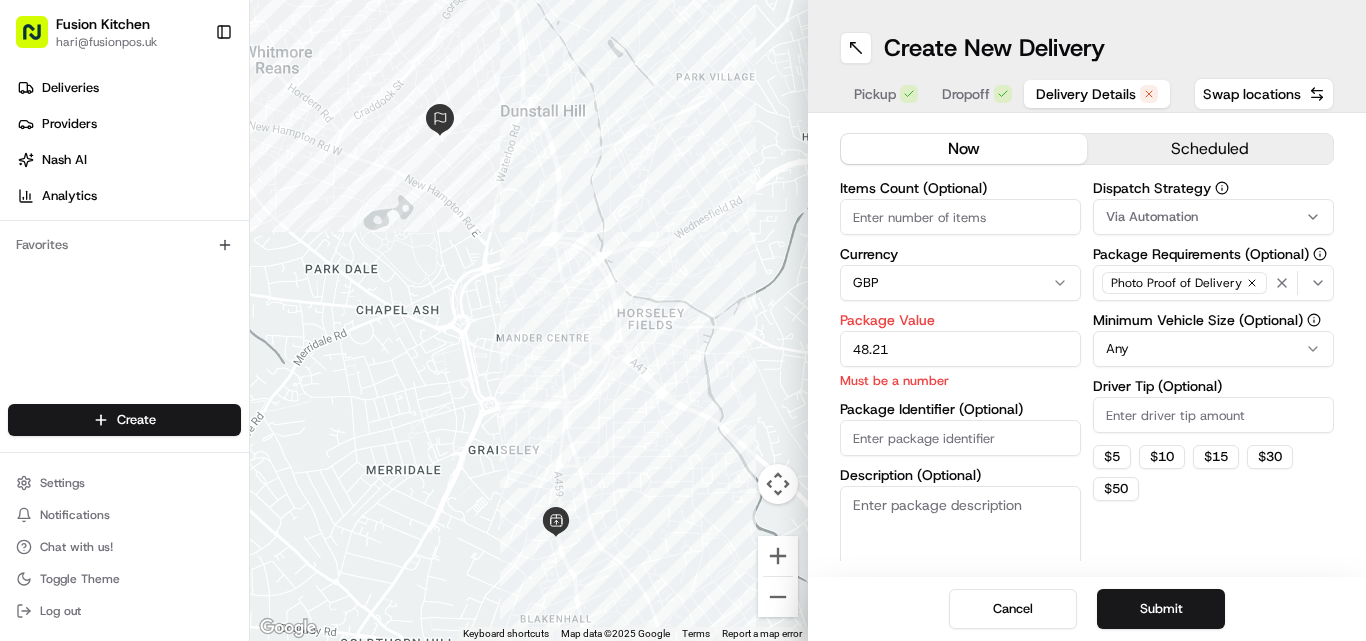 type on "48.21" 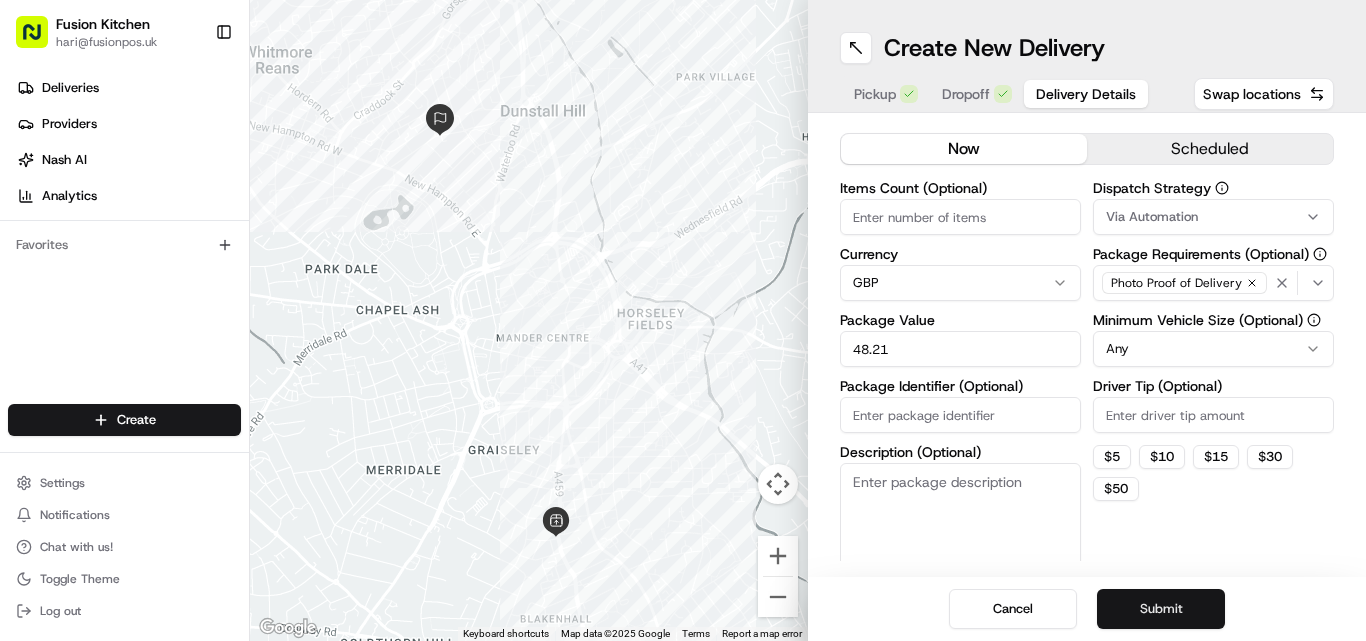 click on "Submit" at bounding box center [1161, 609] 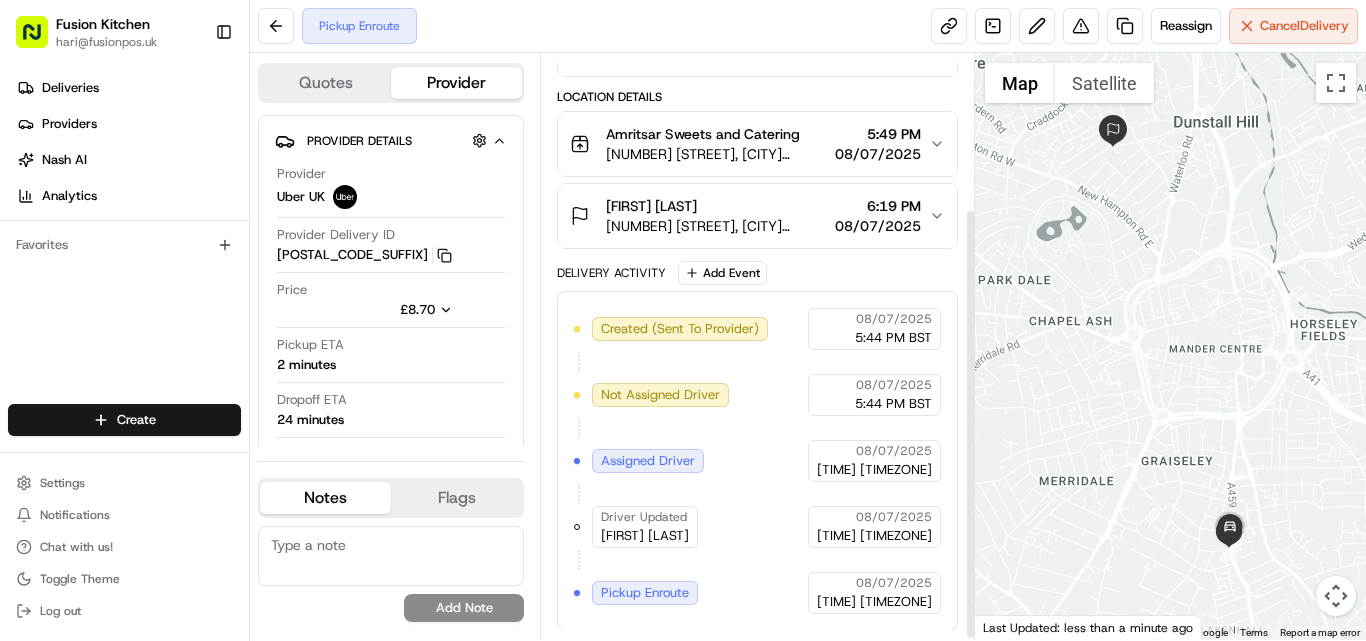 scroll, scrollTop: 213, scrollLeft: 0, axis: vertical 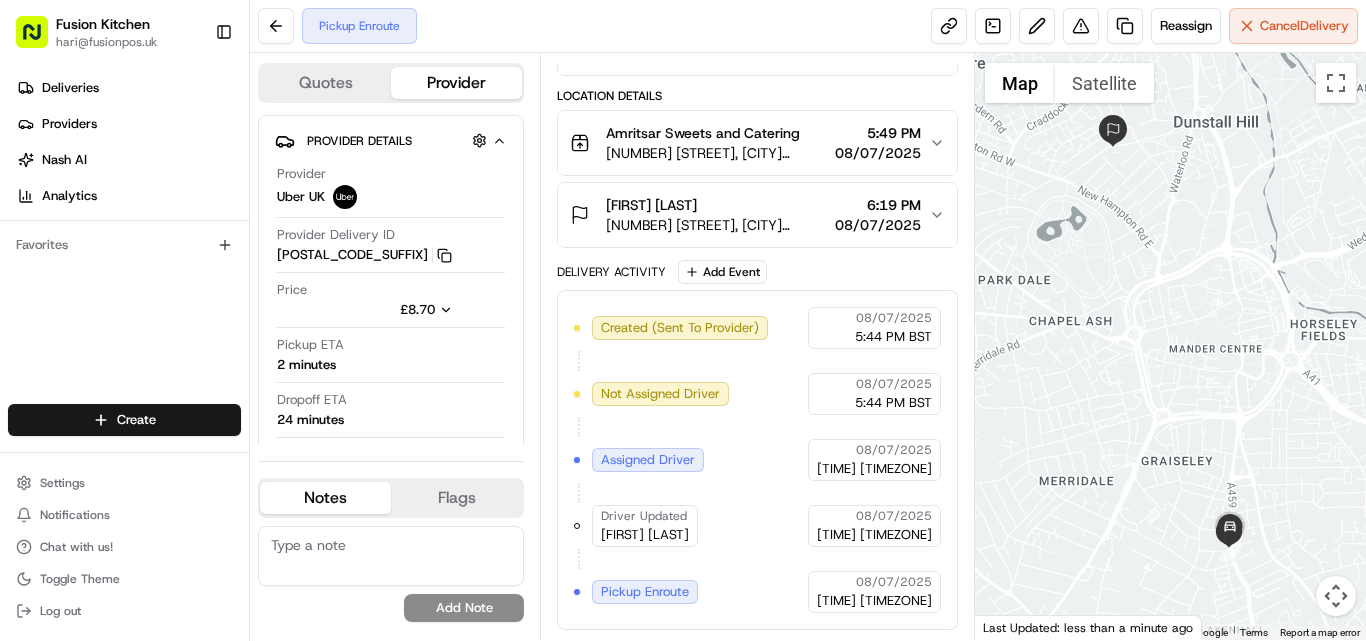 click on "[FIRST] [LAST]" at bounding box center (645, 535) 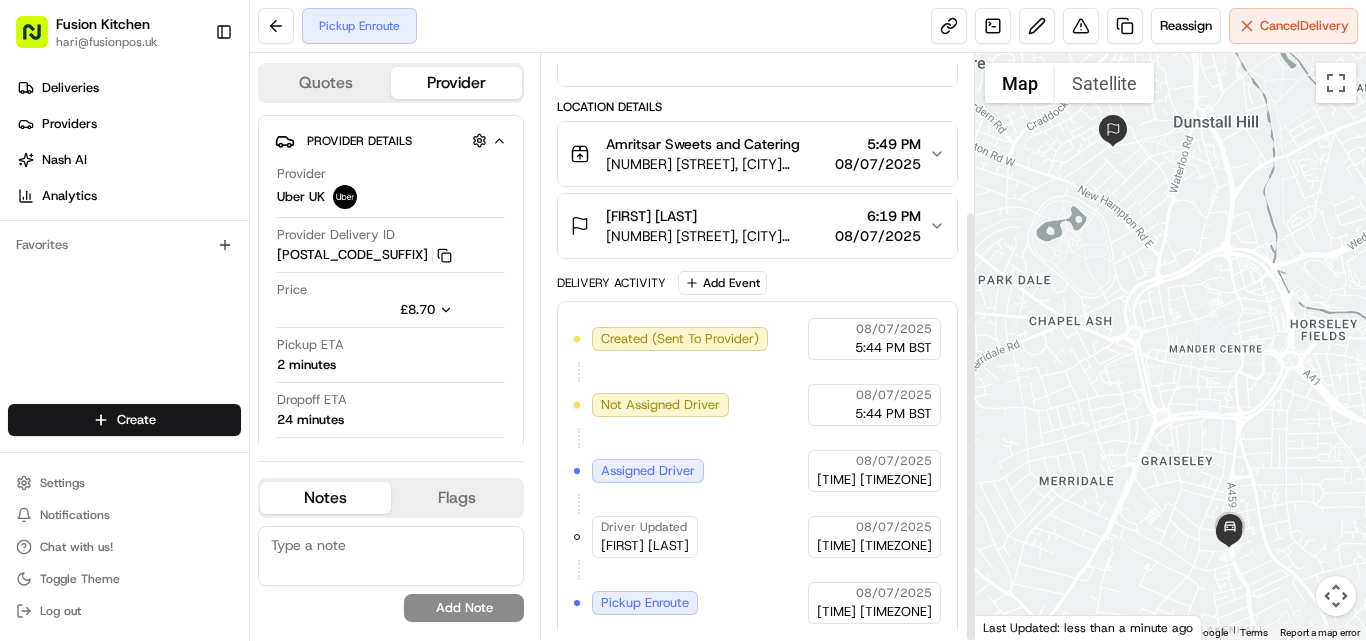 scroll, scrollTop: 213, scrollLeft: 0, axis: vertical 